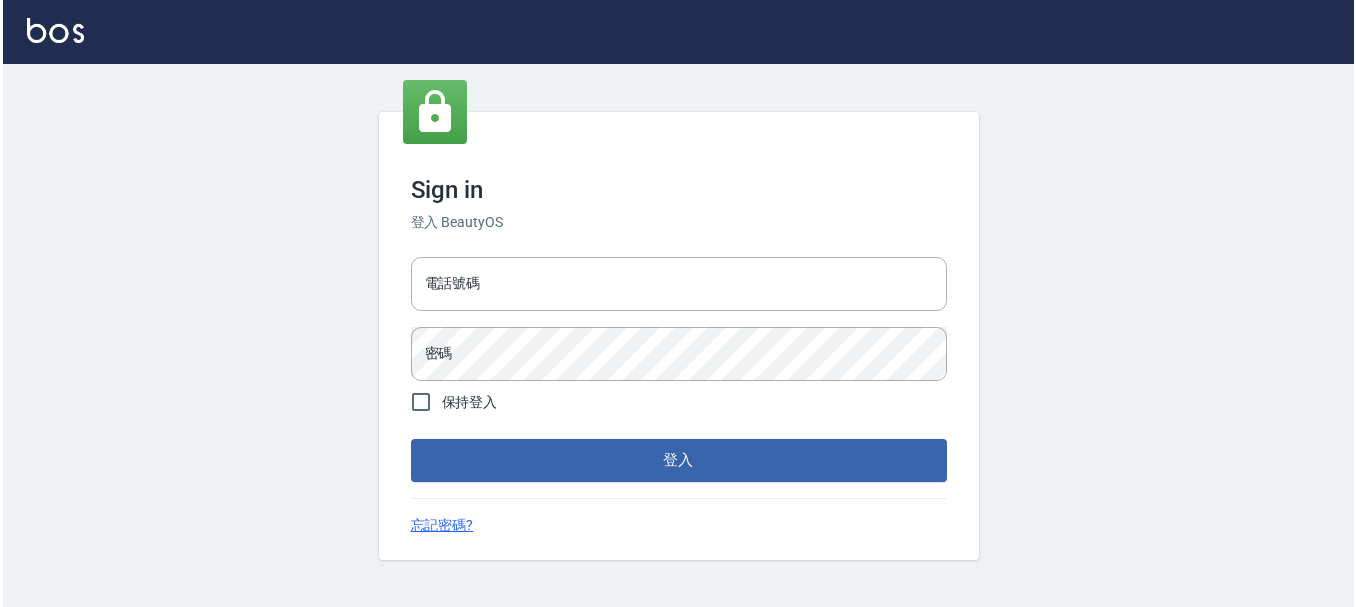 scroll, scrollTop: 0, scrollLeft: 0, axis: both 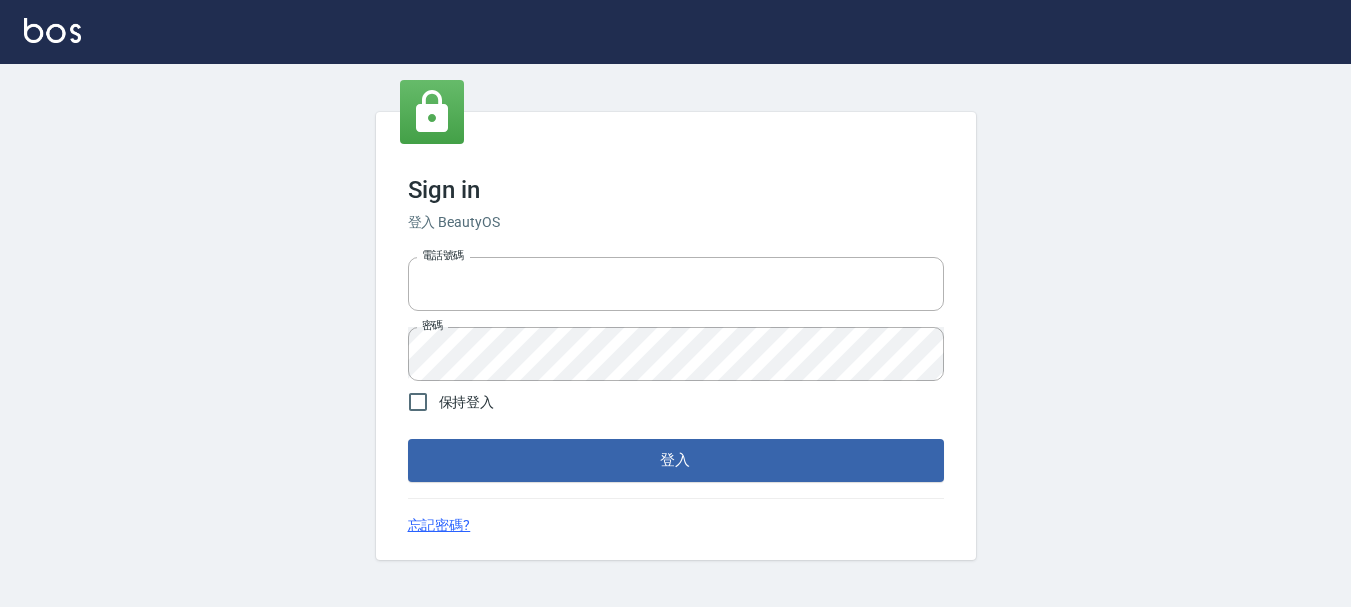type on "27151227" 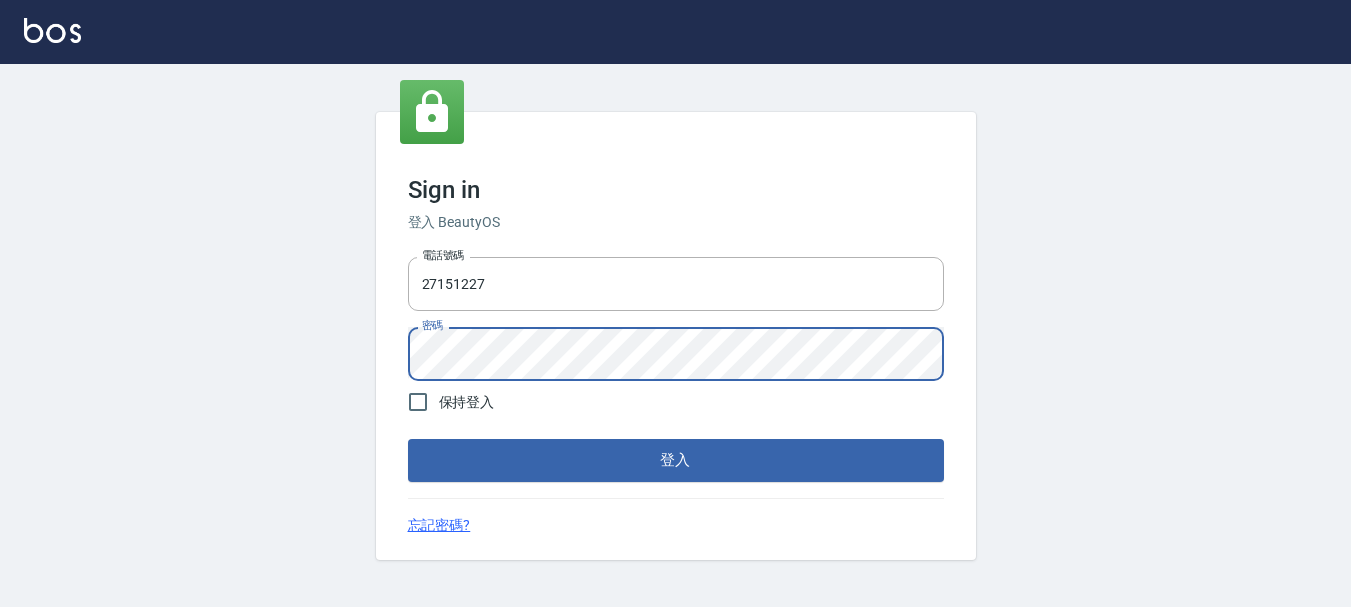 click on "登入" at bounding box center (676, 460) 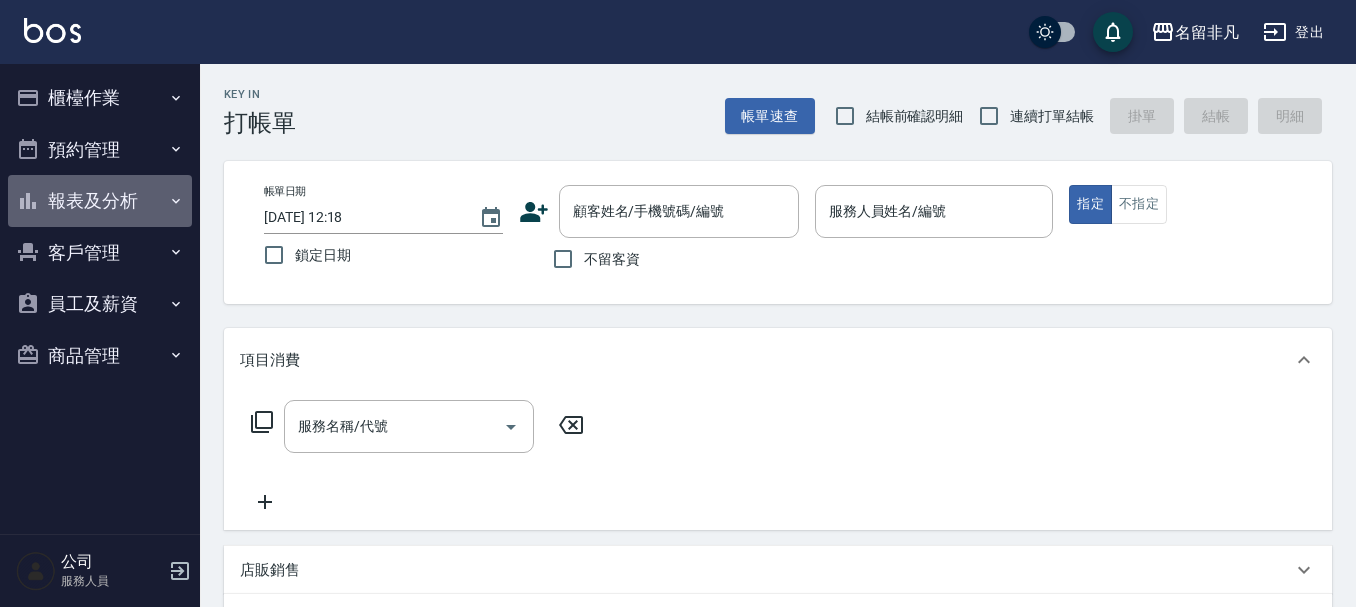 click on "報表及分析" at bounding box center [100, 201] 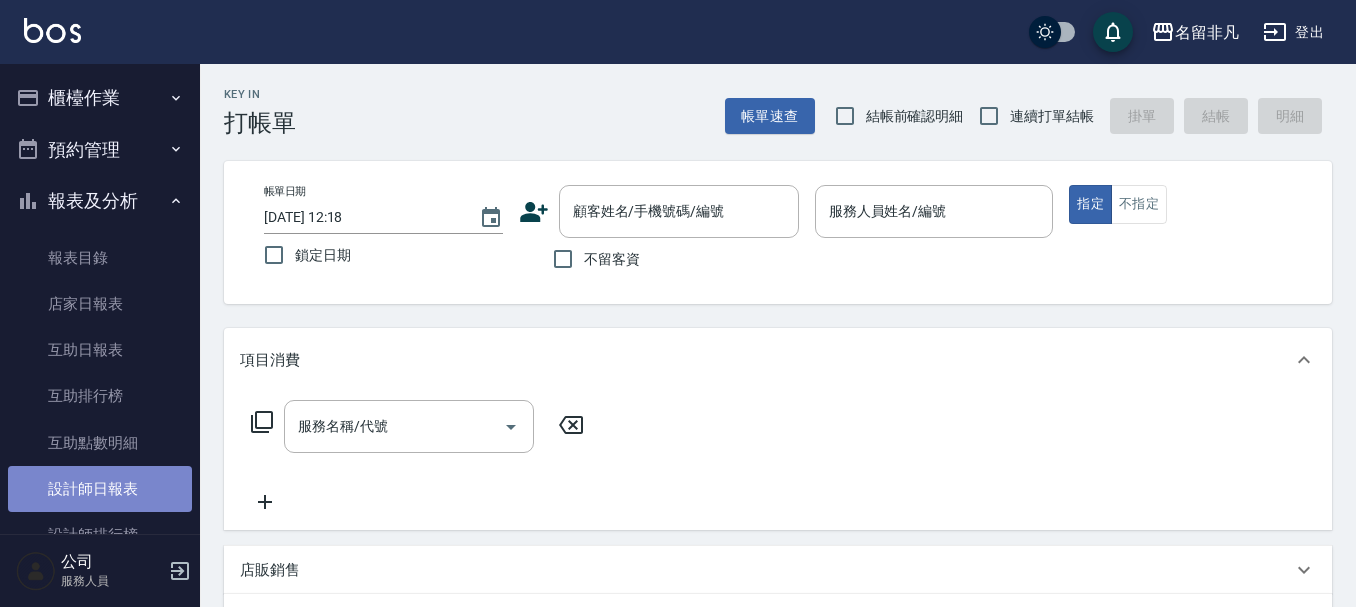 click on "設計師日報表" at bounding box center (100, 489) 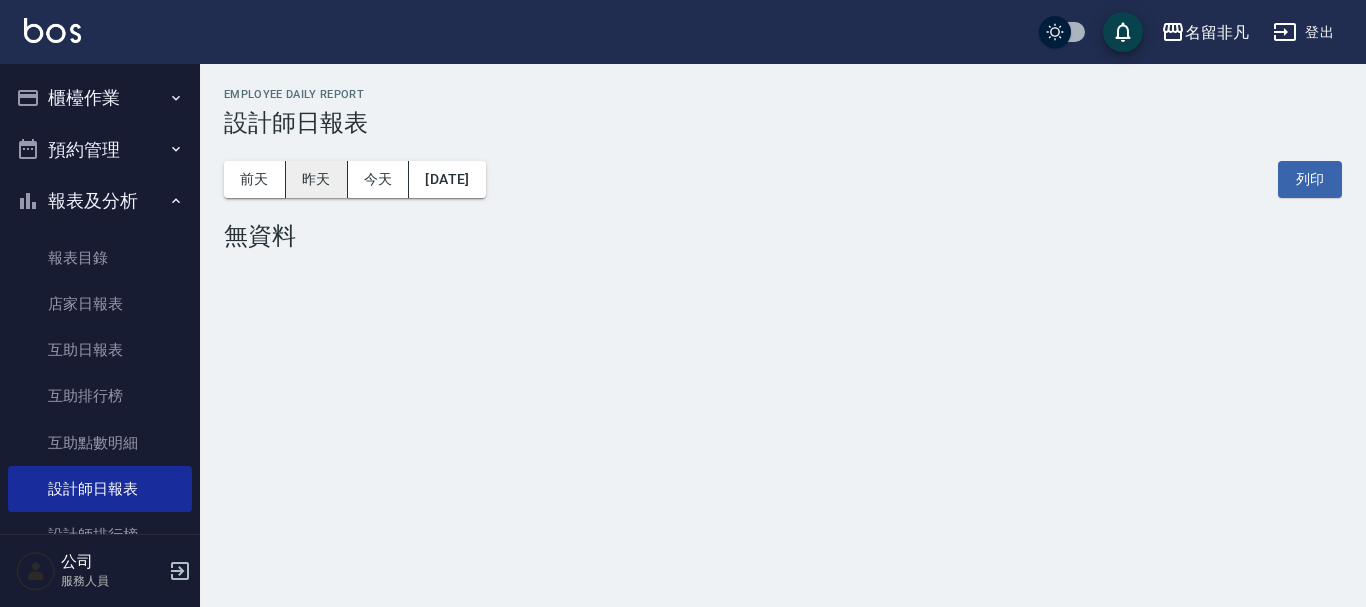 click on "昨天" at bounding box center (317, 179) 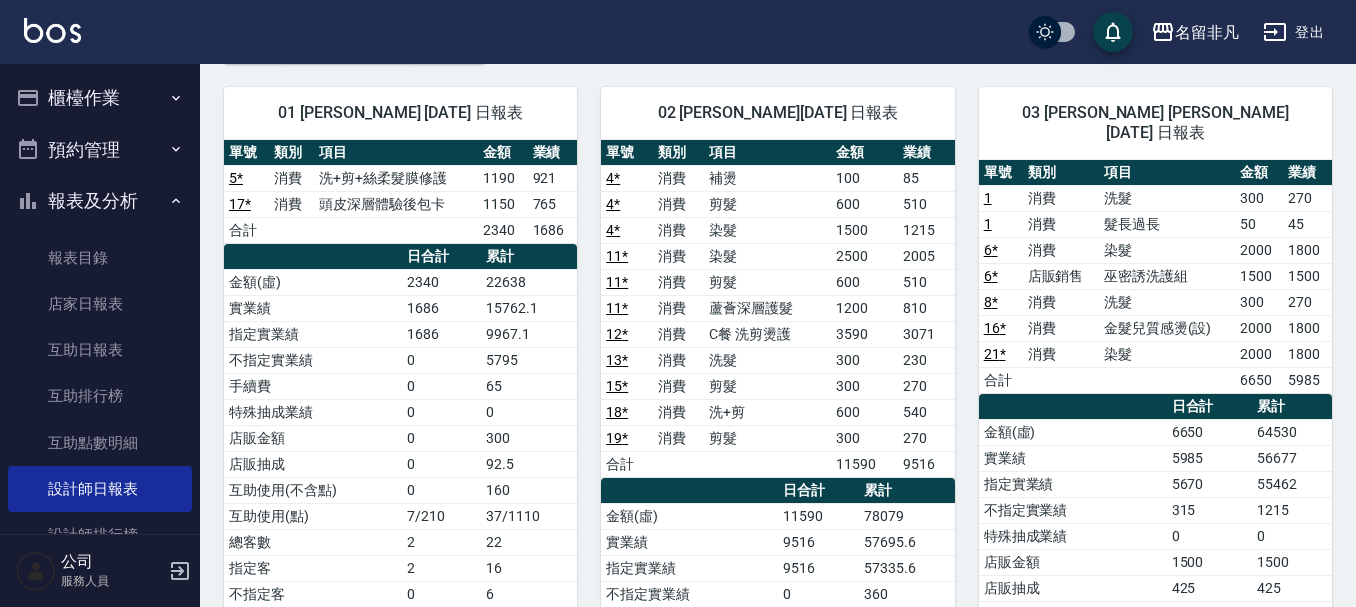 scroll, scrollTop: 100, scrollLeft: 0, axis: vertical 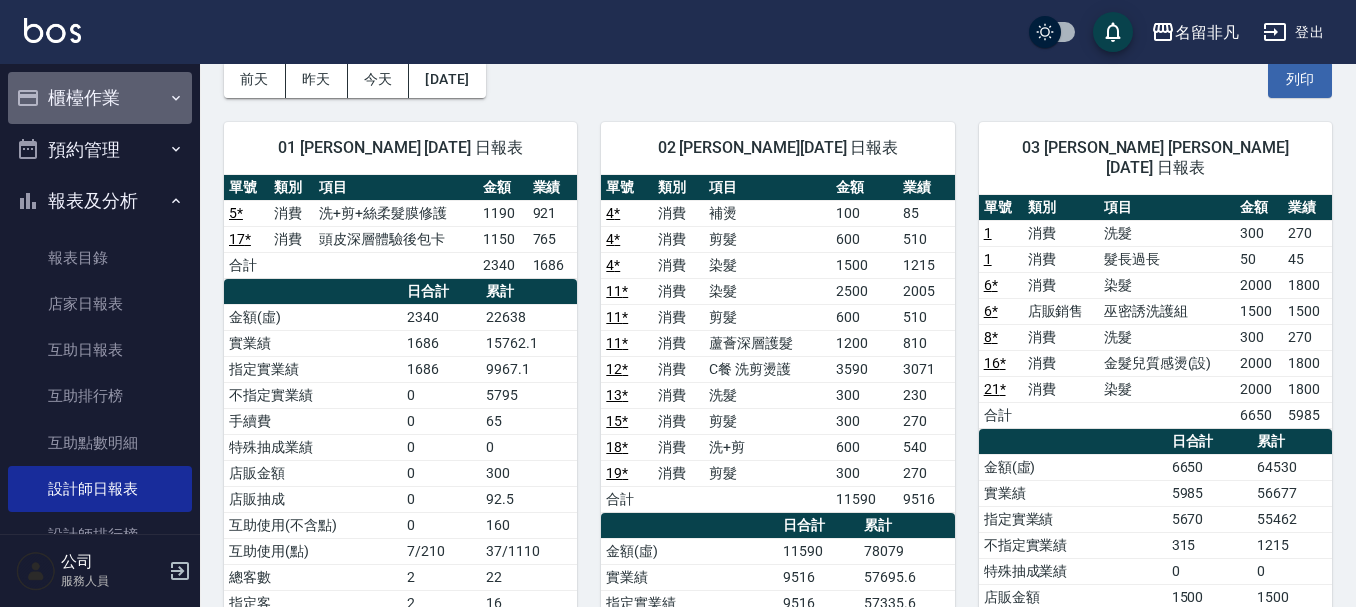 click on "櫃檯作業" at bounding box center (100, 98) 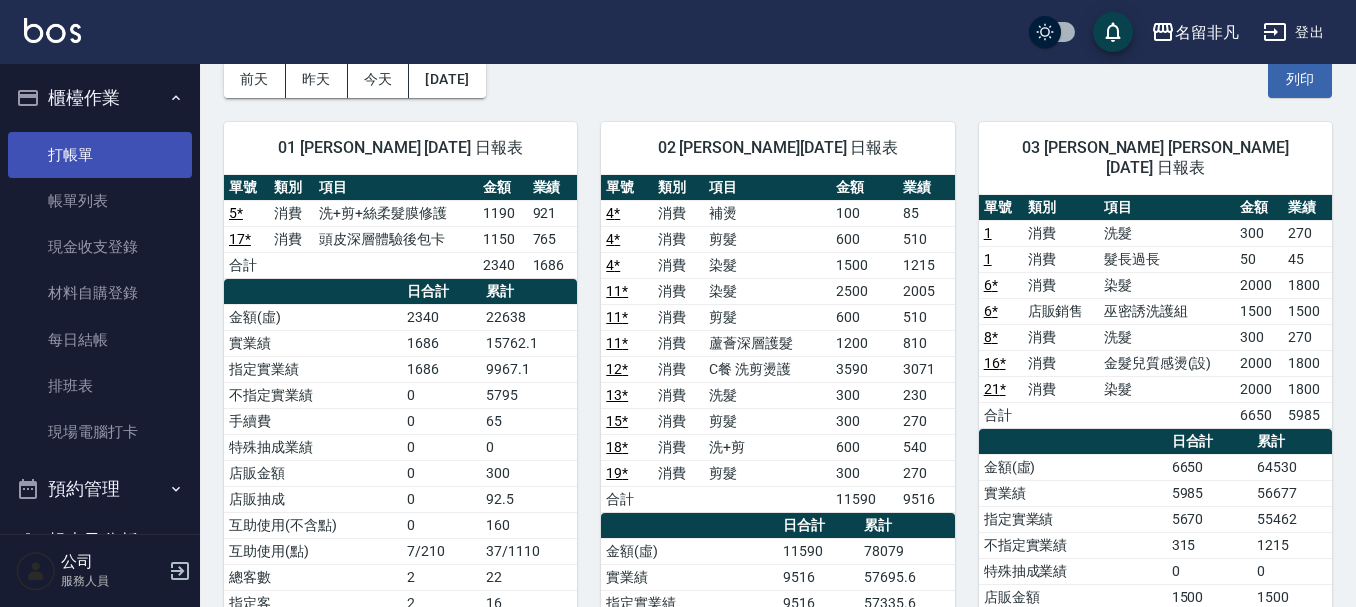 click on "打帳單" at bounding box center [100, 155] 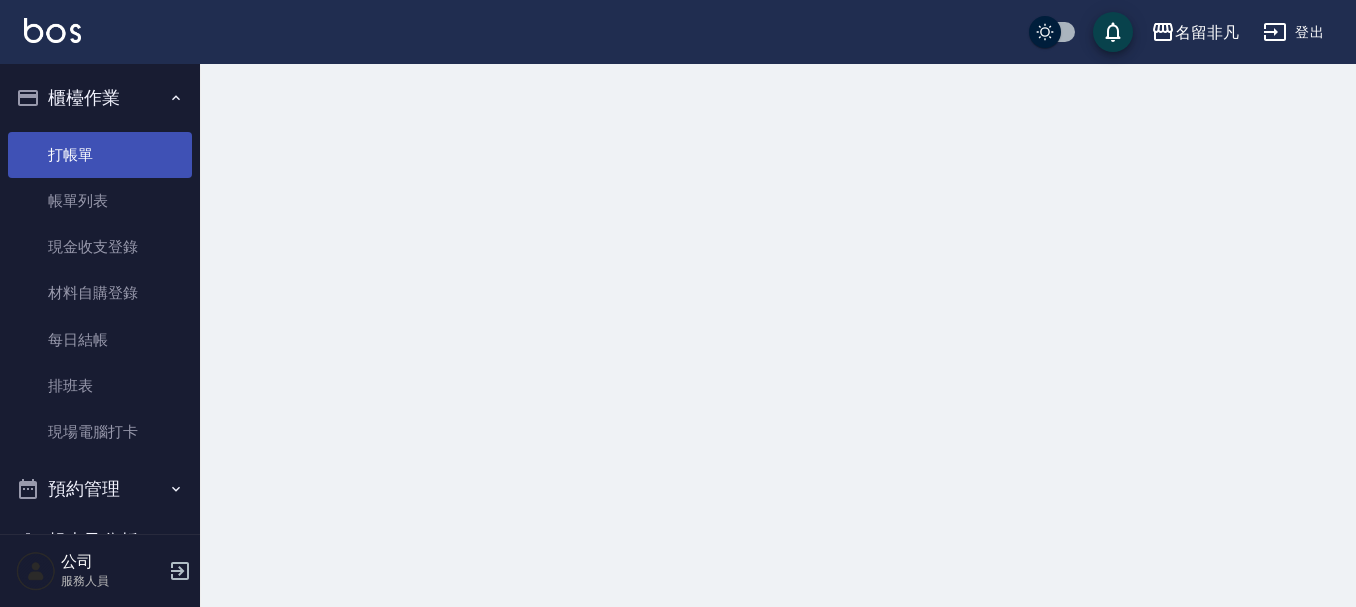 scroll, scrollTop: 0, scrollLeft: 0, axis: both 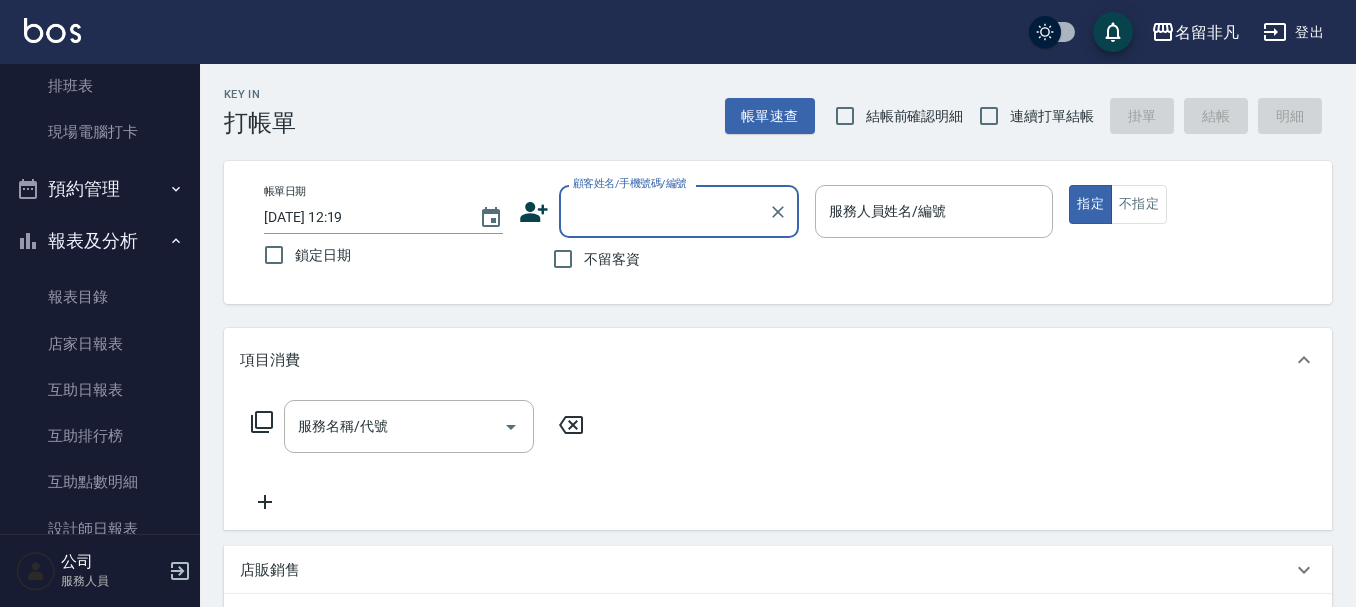 click on "報表及分析" at bounding box center [100, 241] 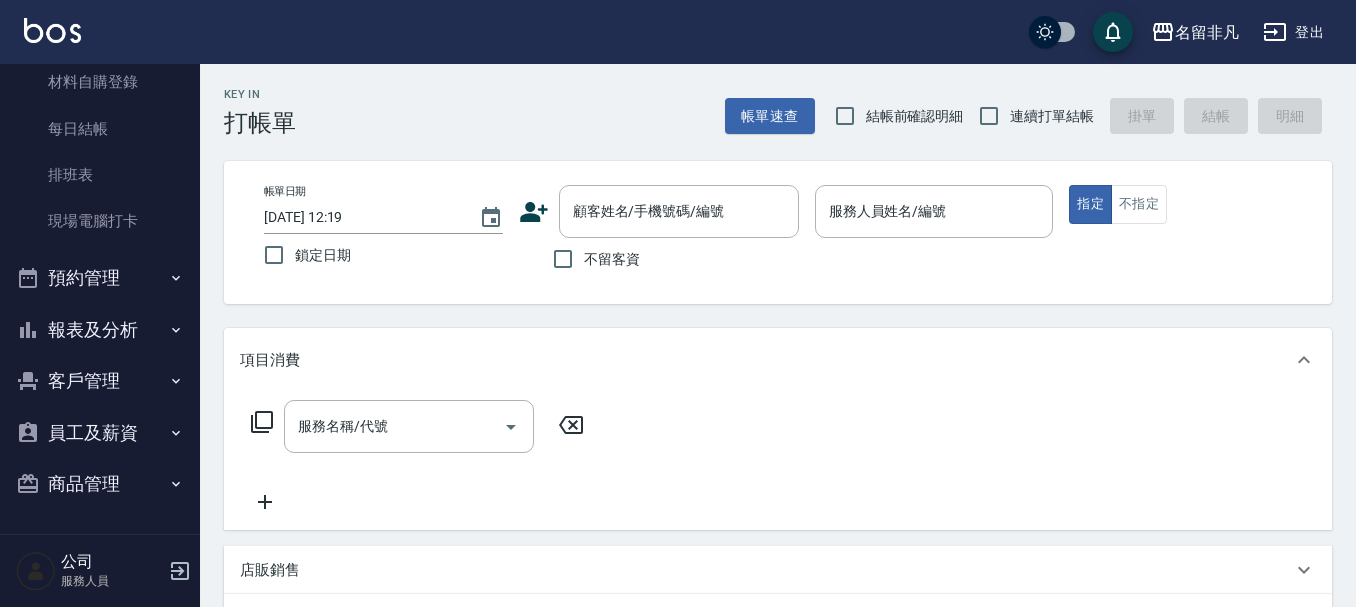 scroll, scrollTop: 211, scrollLeft: 0, axis: vertical 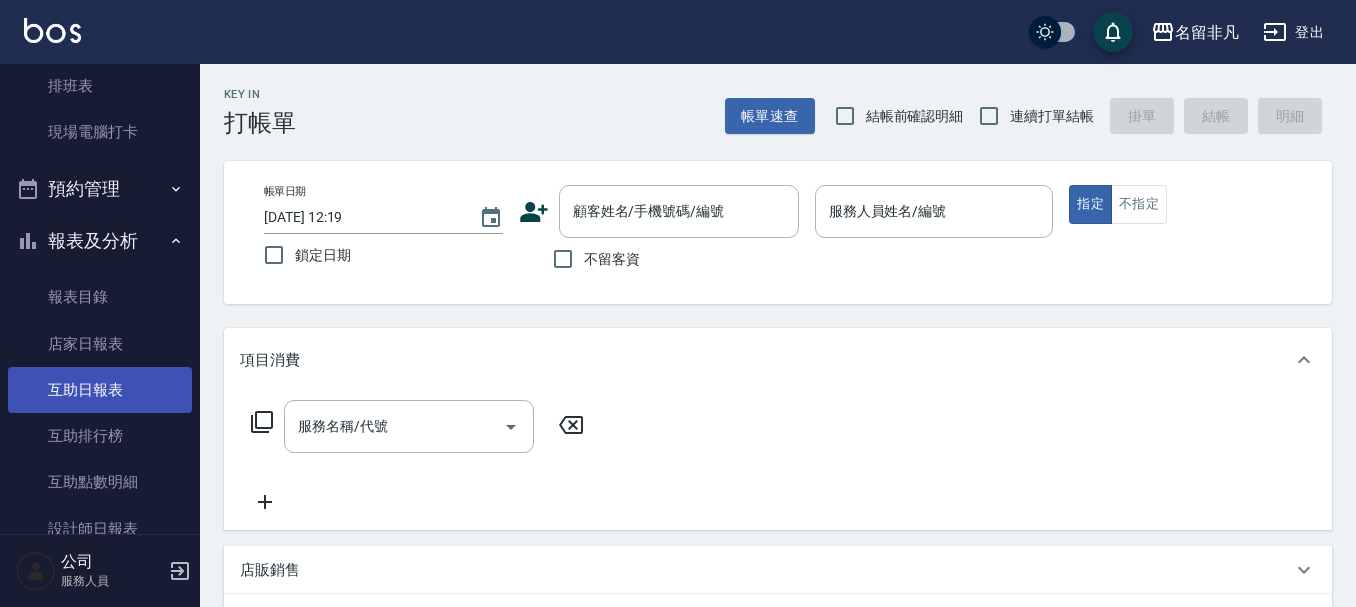 click on "互助日報表" at bounding box center (100, 390) 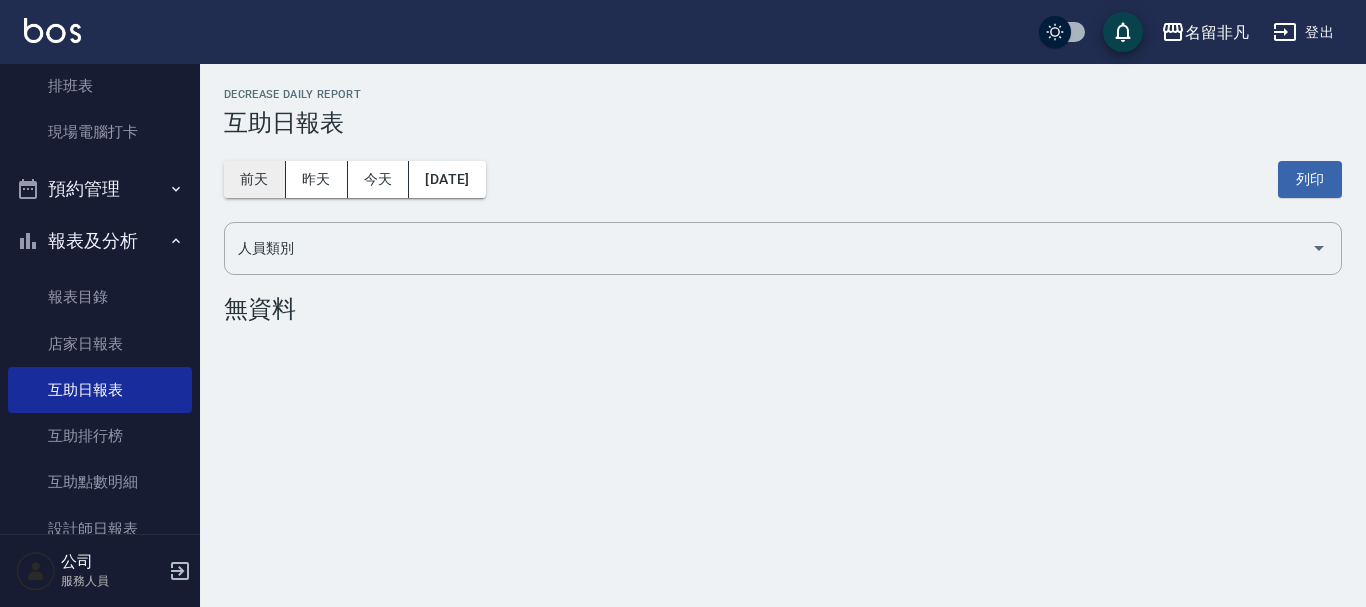 click on "前天" at bounding box center (255, 179) 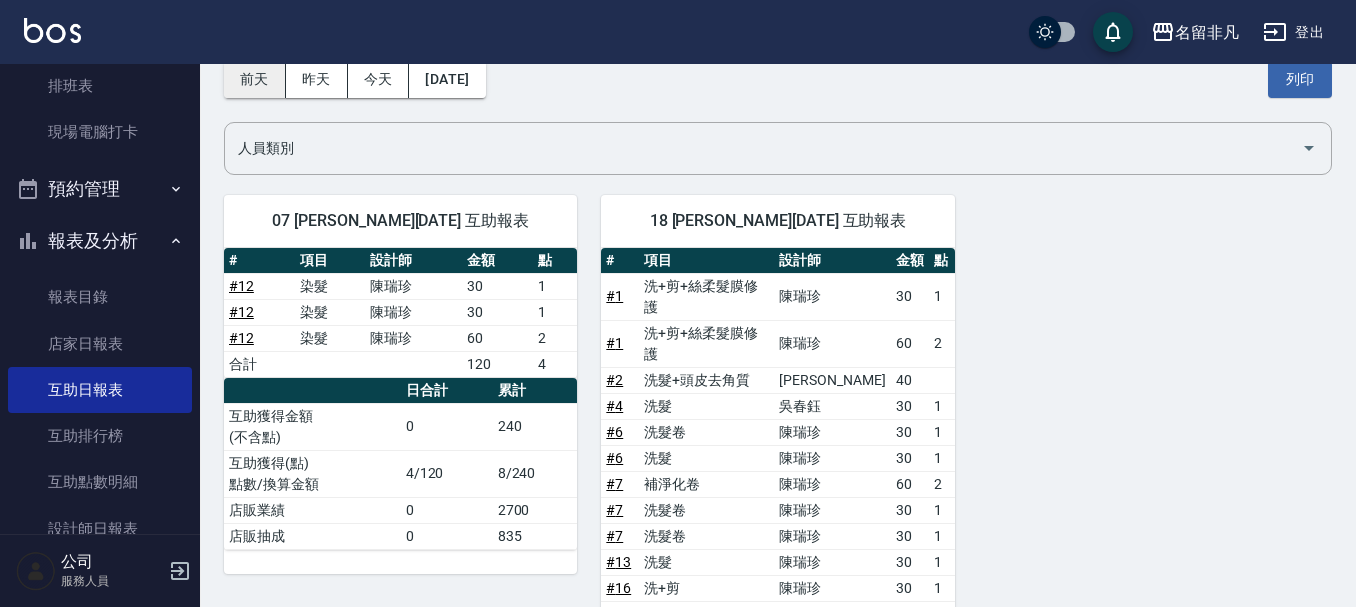 scroll, scrollTop: 0, scrollLeft: 0, axis: both 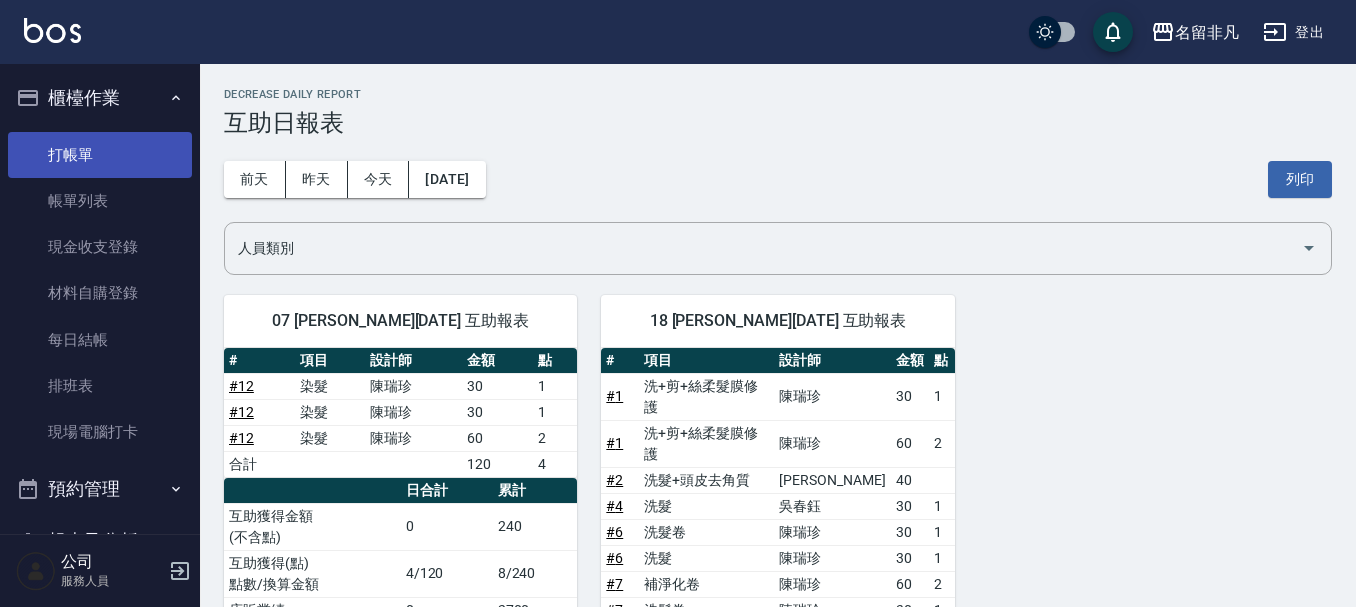 click on "打帳單" at bounding box center (100, 155) 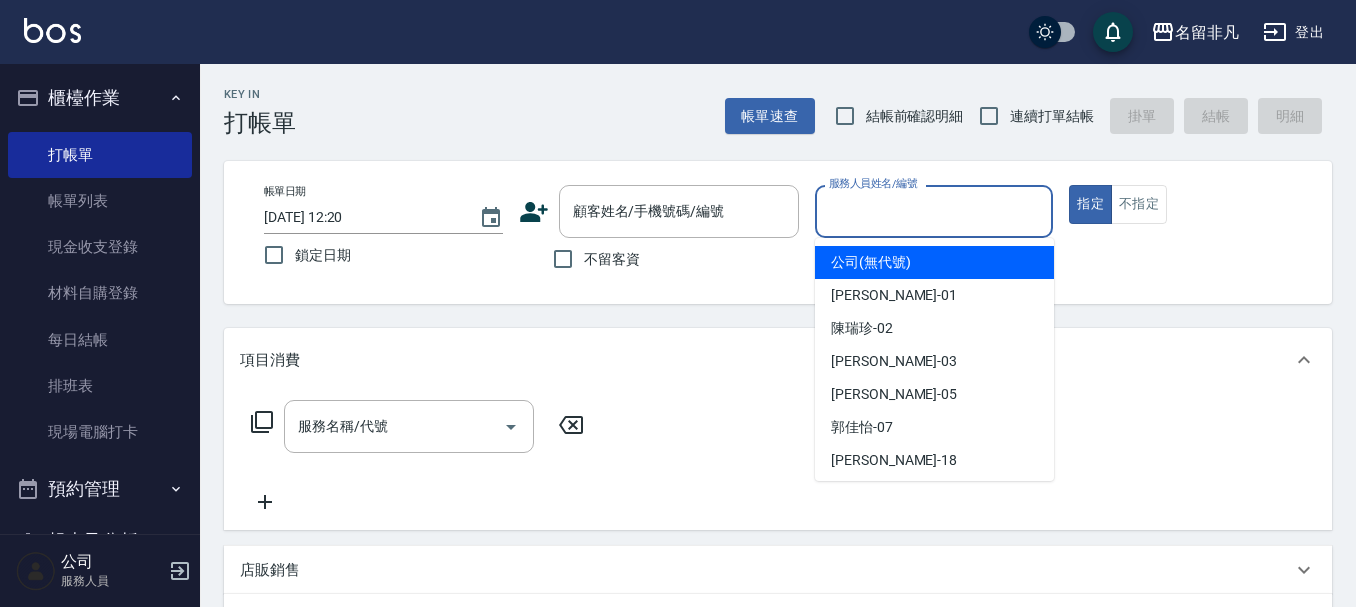 click on "服務人員姓名/編號" at bounding box center [934, 211] 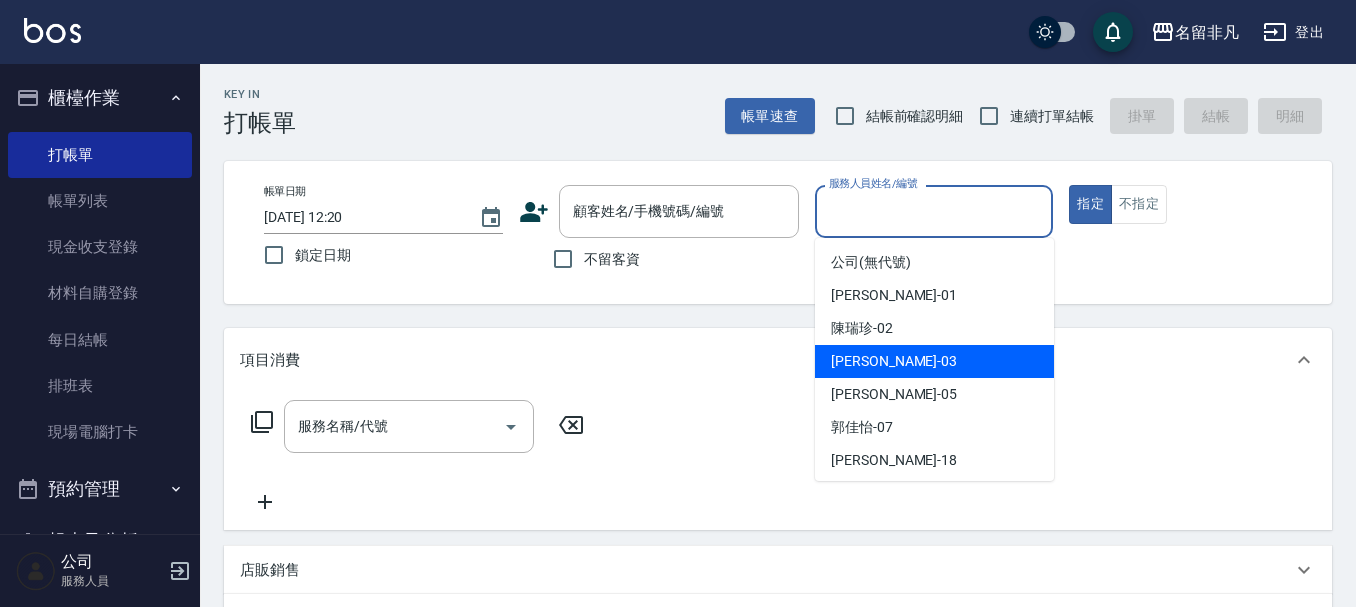 click on "[PERSON_NAME] -03" at bounding box center (934, 361) 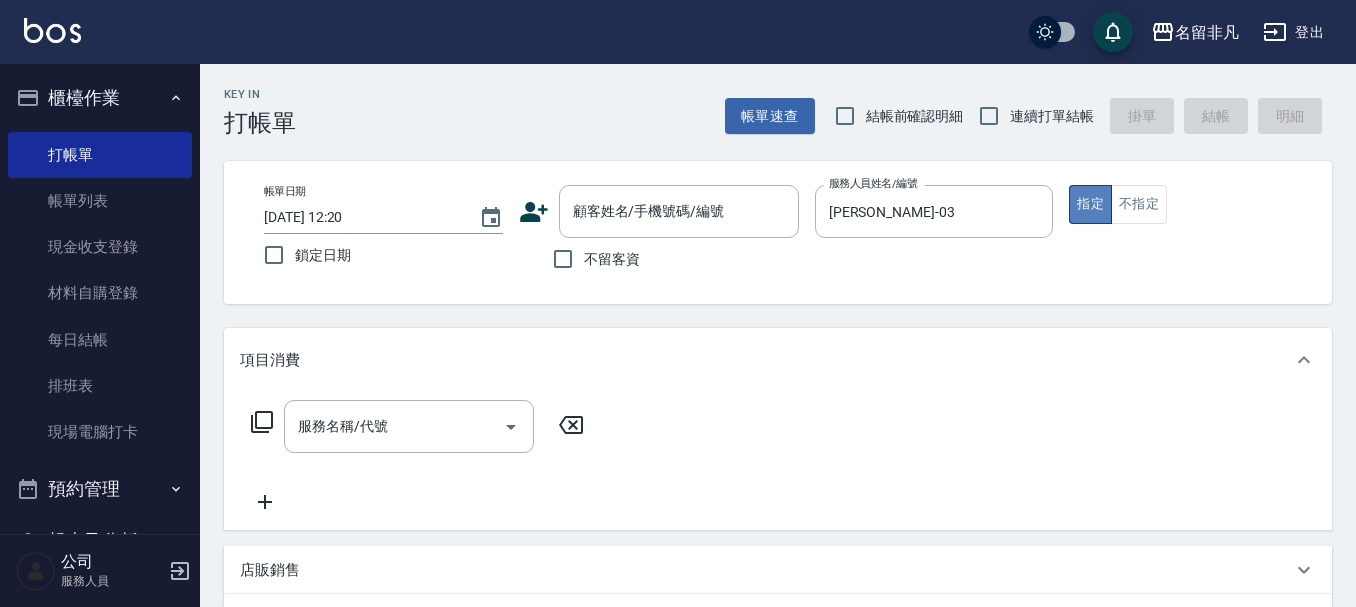 click on "指定" at bounding box center [1090, 204] 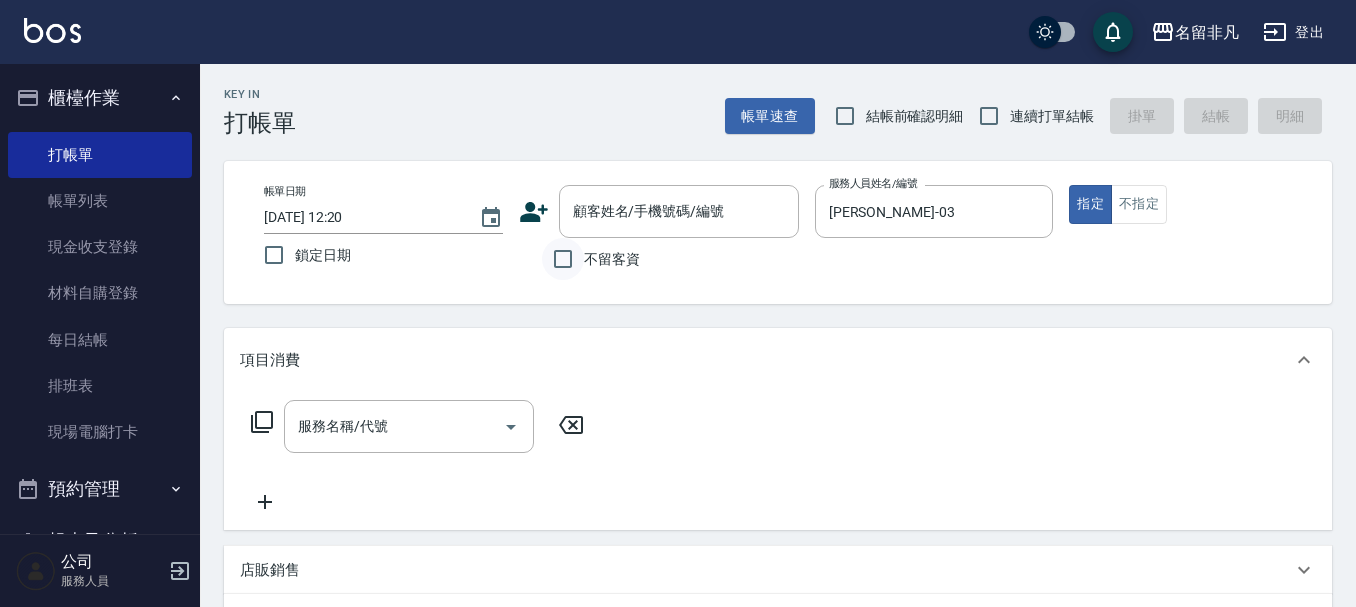 click on "不留客資" at bounding box center (563, 259) 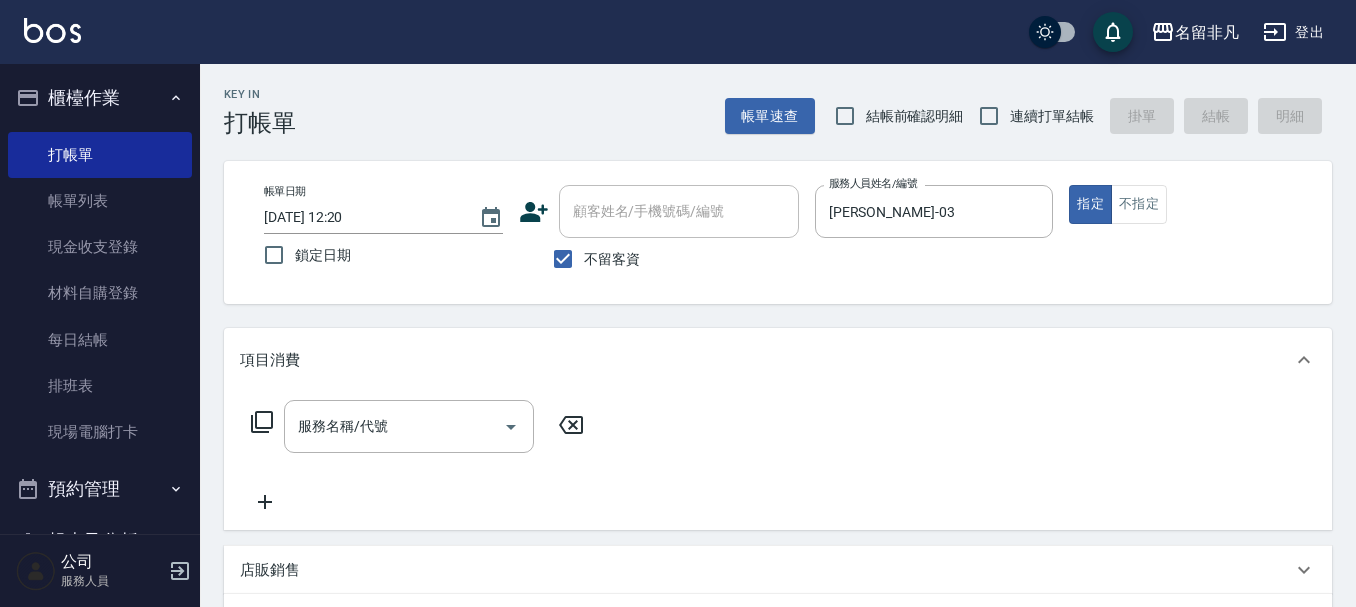 click 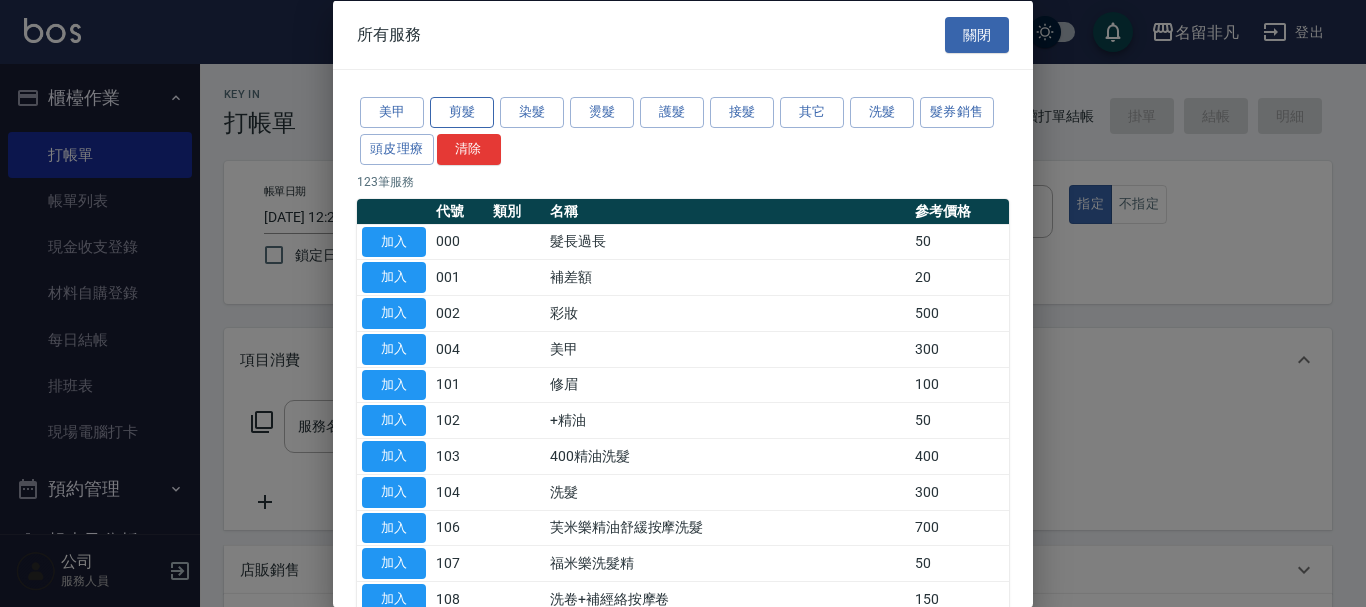 click on "剪髮" at bounding box center (462, 112) 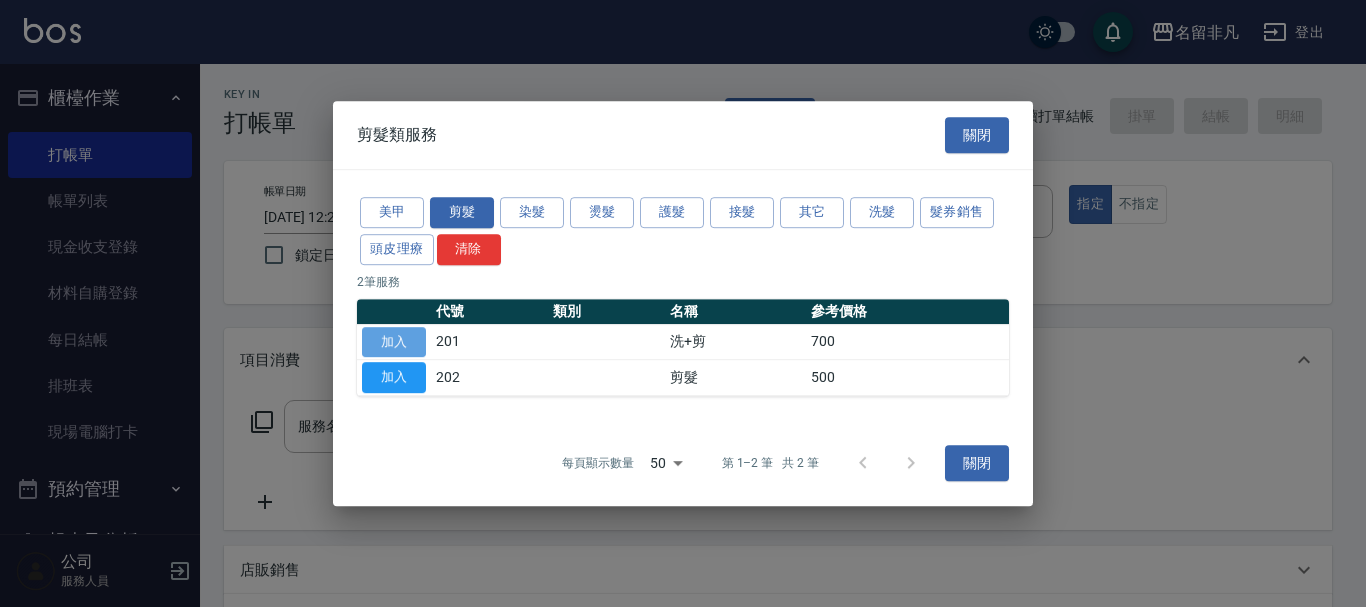 click on "加入" at bounding box center (394, 342) 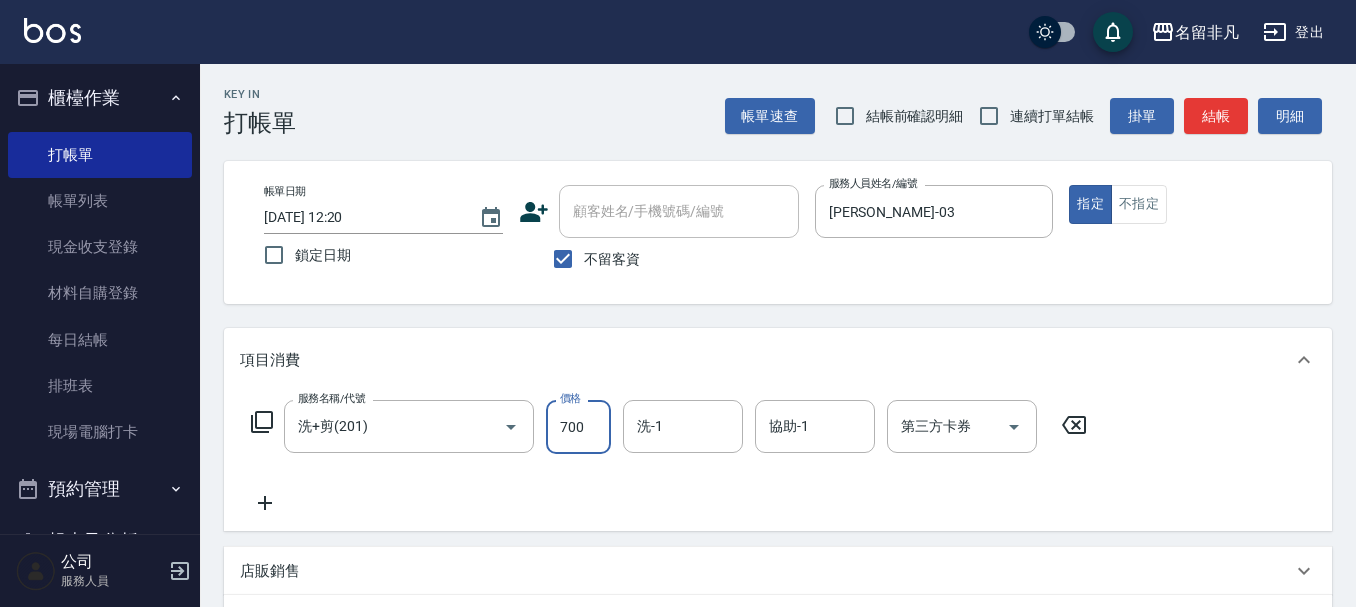 click on "700" at bounding box center [578, 427] 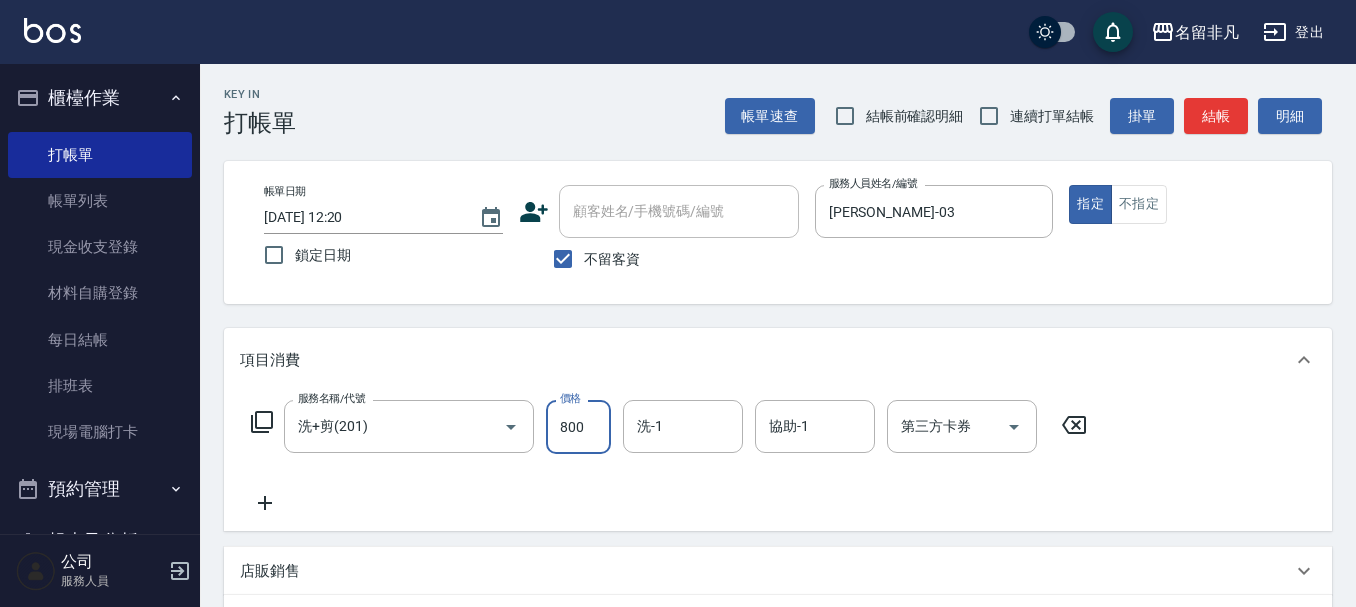 type on "800" 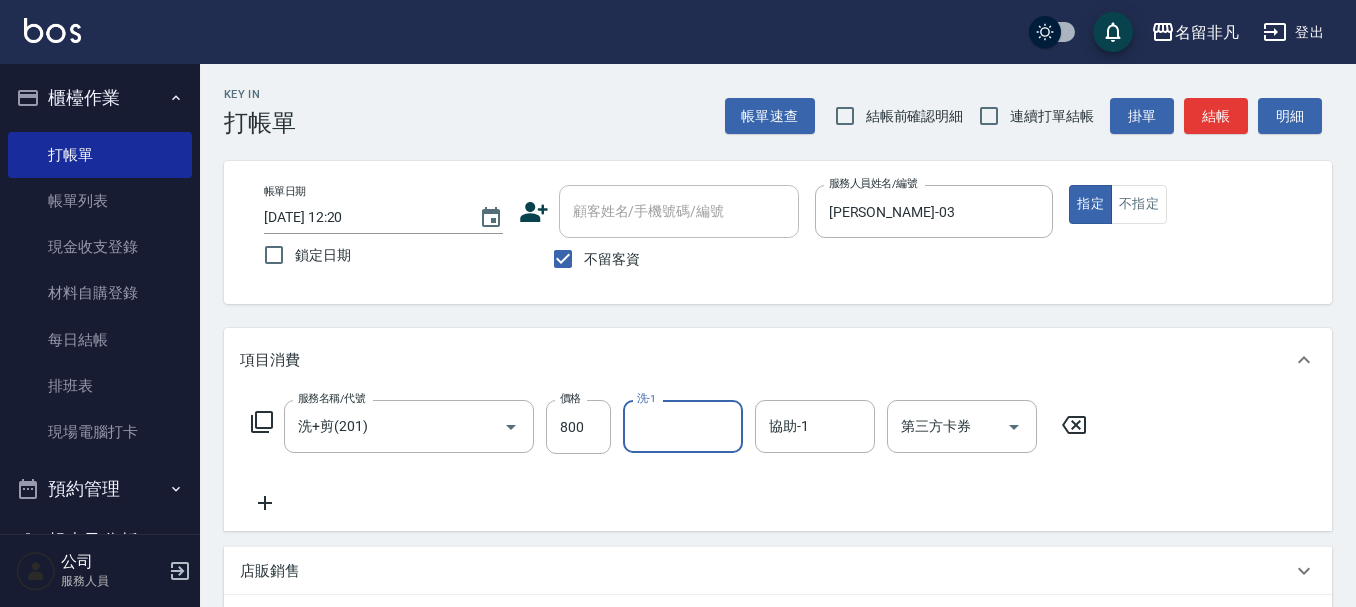 click on "服務名稱/代號 洗+剪(201) 服務名稱/代號 價格 800 價格 洗-1 洗-1 協助-1 協助-1 第三方卡券 第三方卡券" at bounding box center [669, 457] 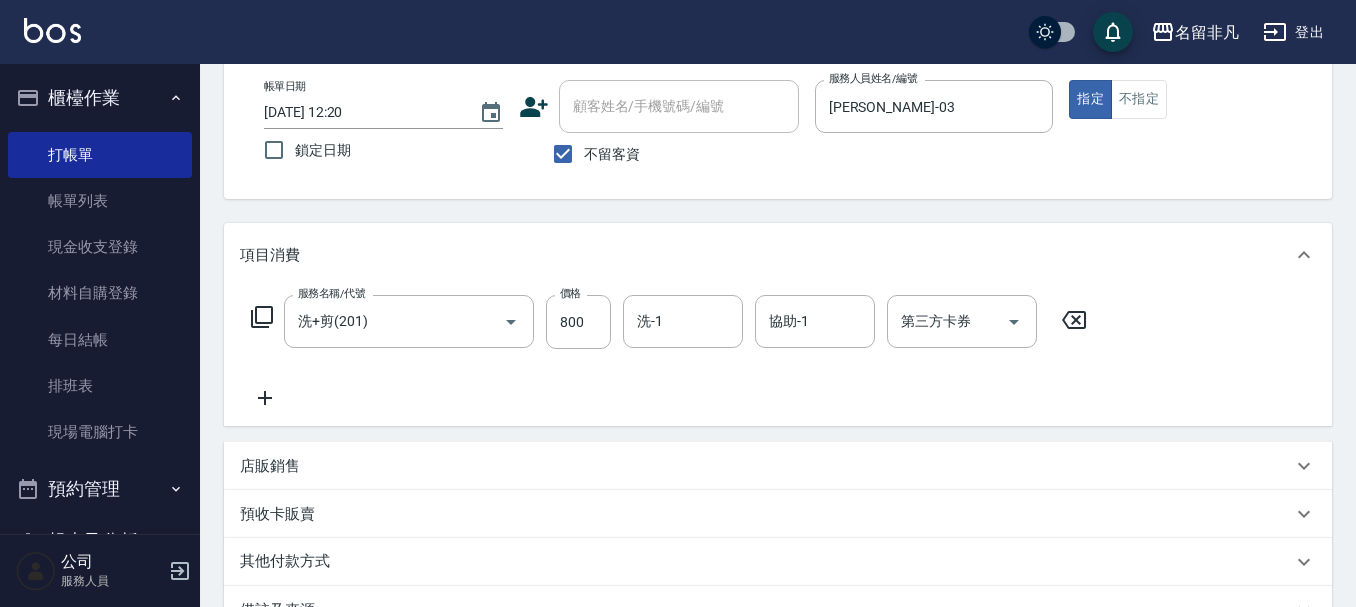 scroll, scrollTop: 58, scrollLeft: 0, axis: vertical 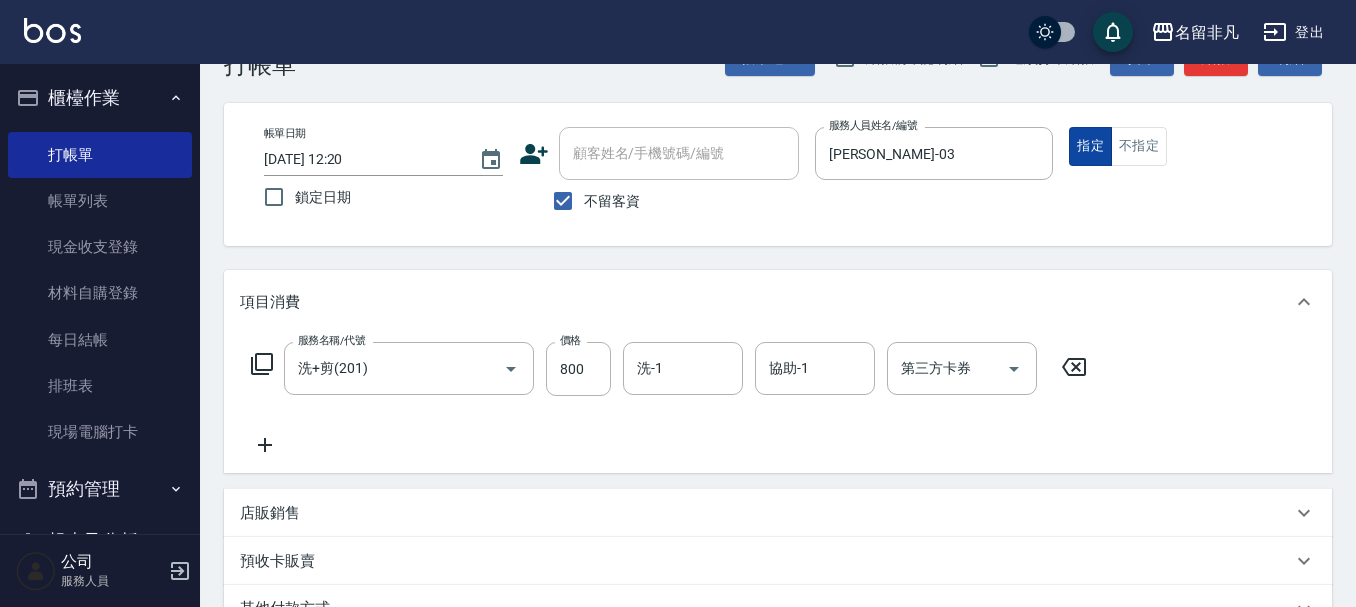 click on "指定" at bounding box center (1090, 146) 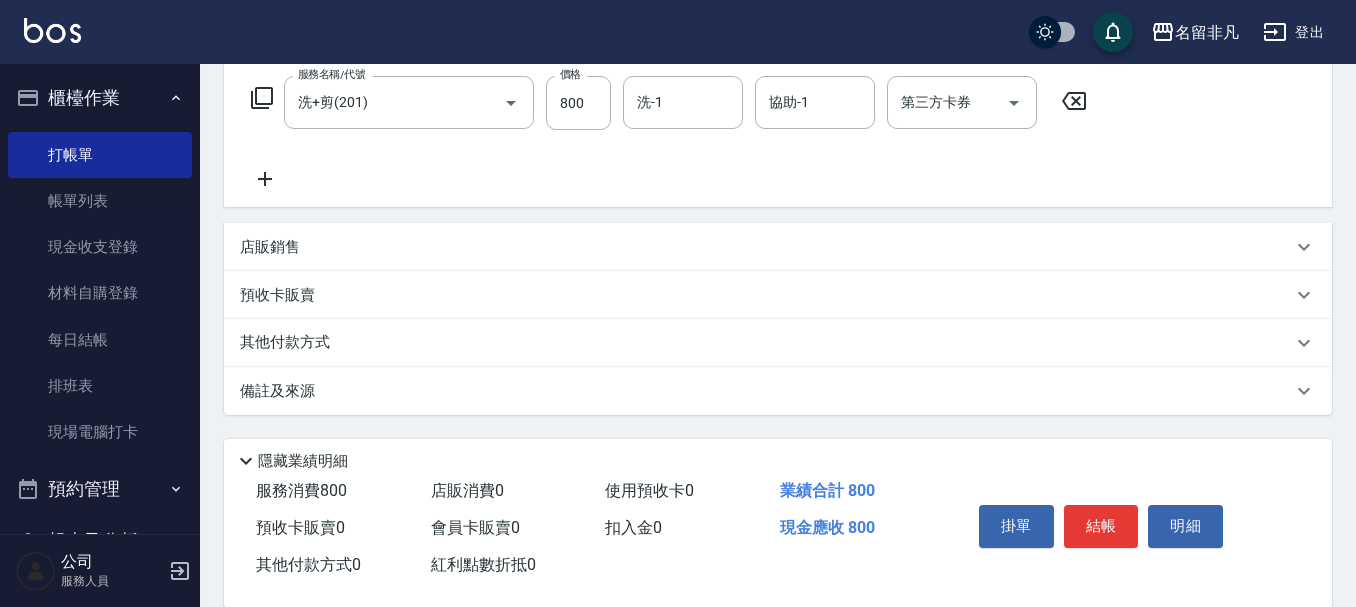 scroll, scrollTop: 358, scrollLeft: 0, axis: vertical 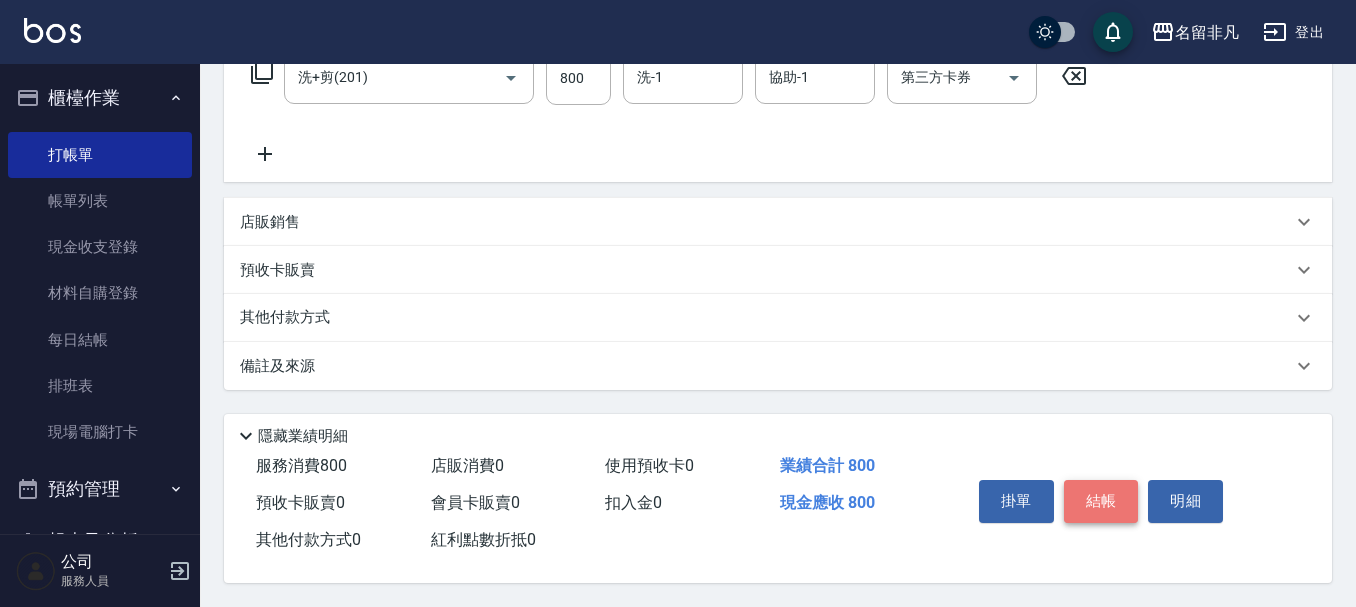 click on "結帳" at bounding box center [1101, 501] 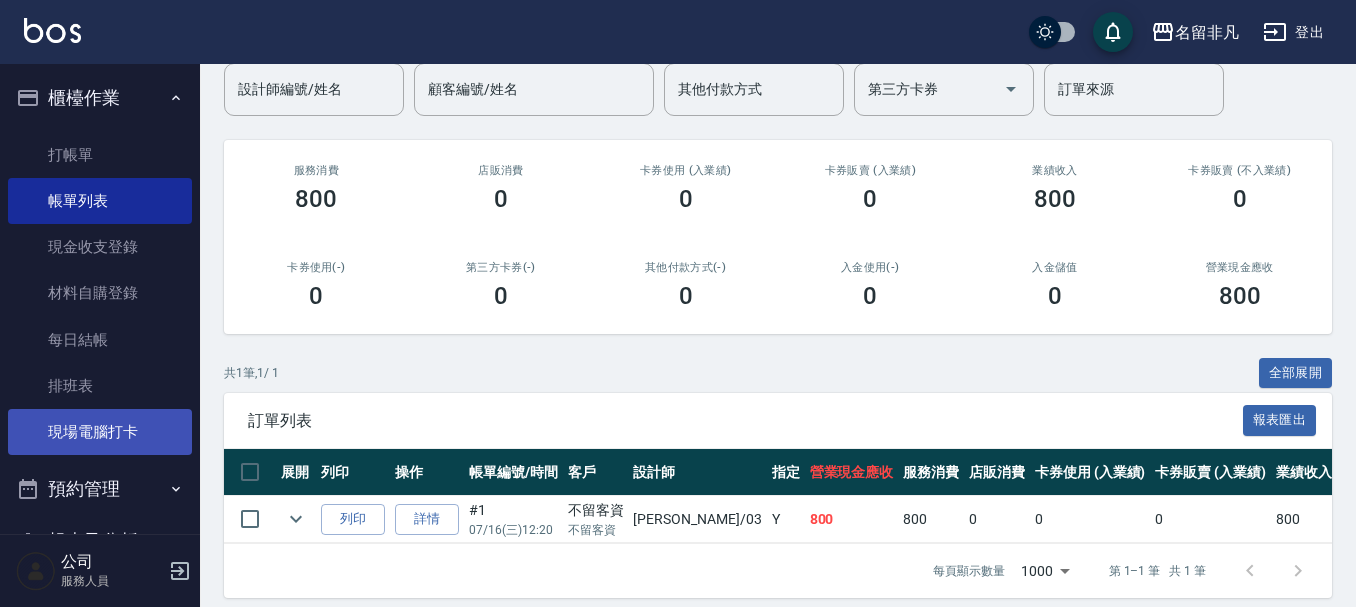 scroll, scrollTop: 199, scrollLeft: 0, axis: vertical 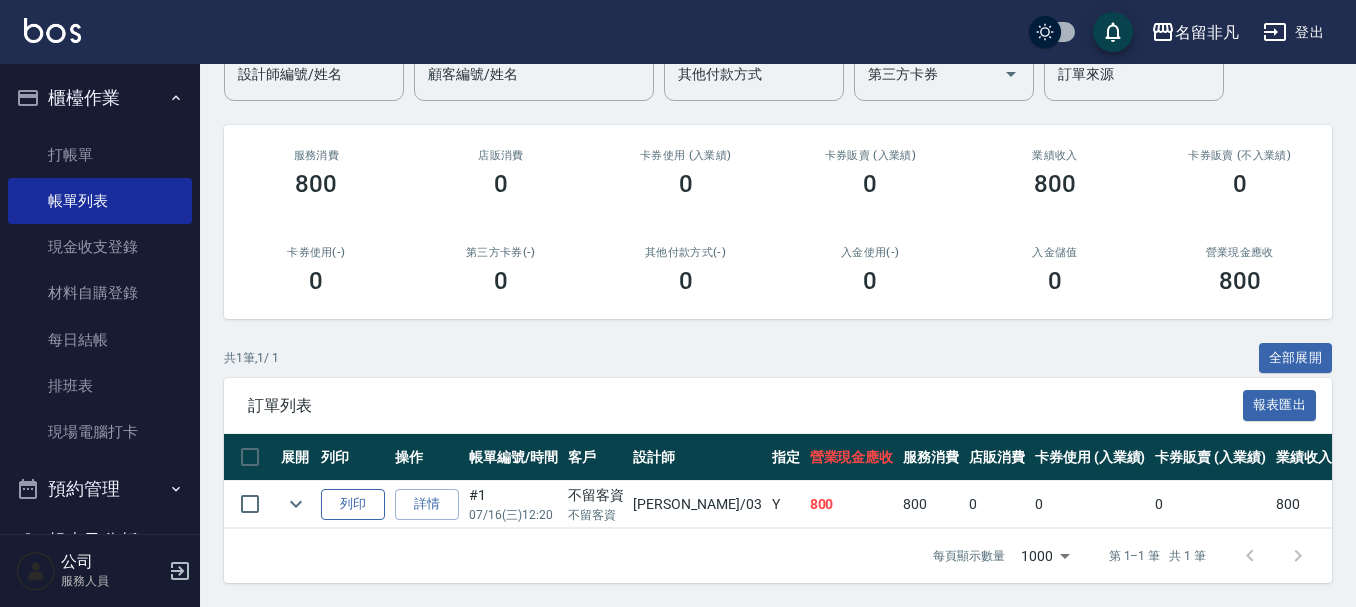 click on "列印" at bounding box center (353, 504) 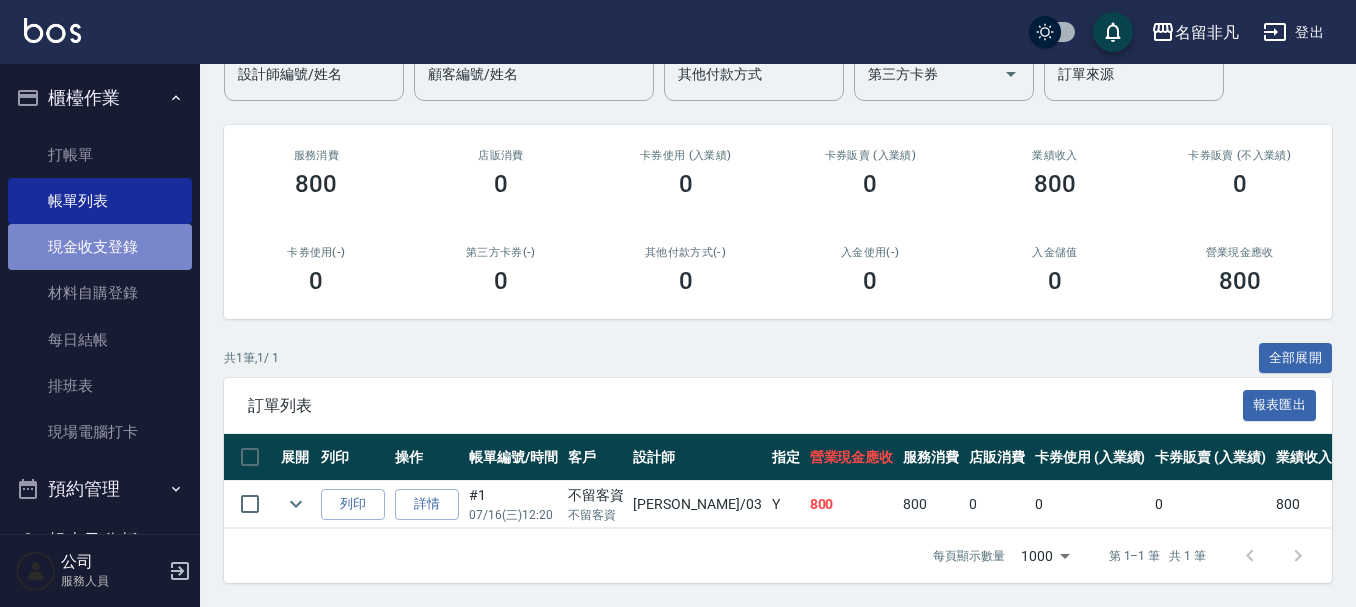 click on "現金收支登錄" at bounding box center (100, 247) 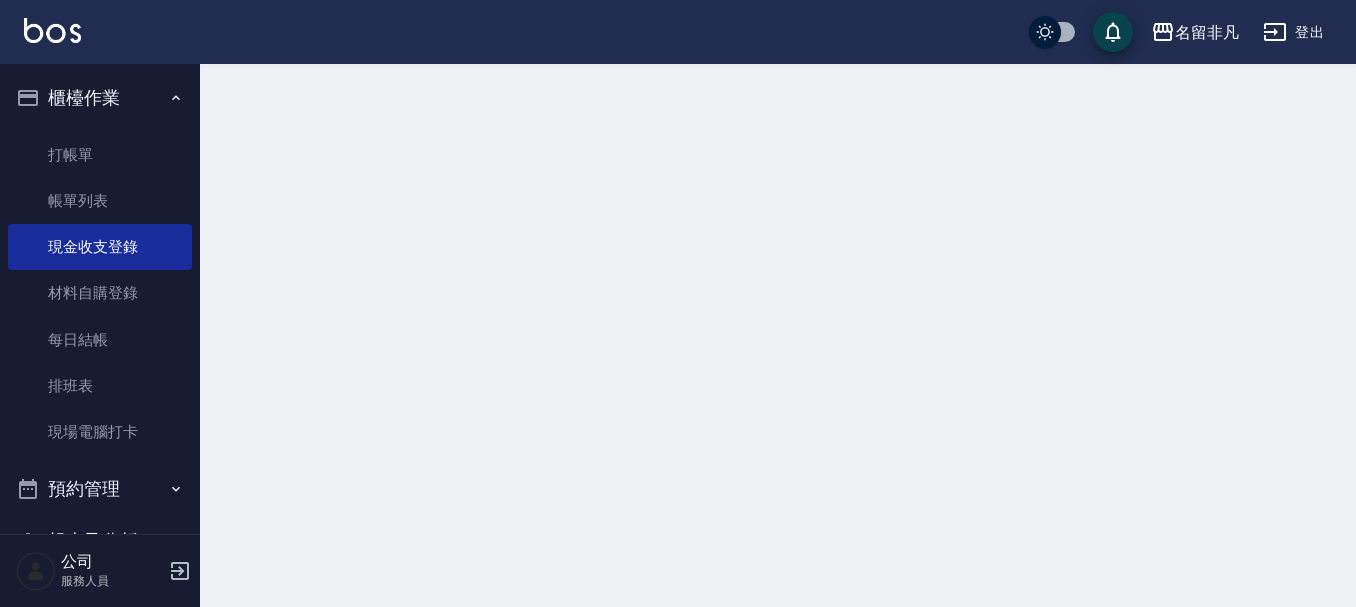 scroll, scrollTop: 0, scrollLeft: 0, axis: both 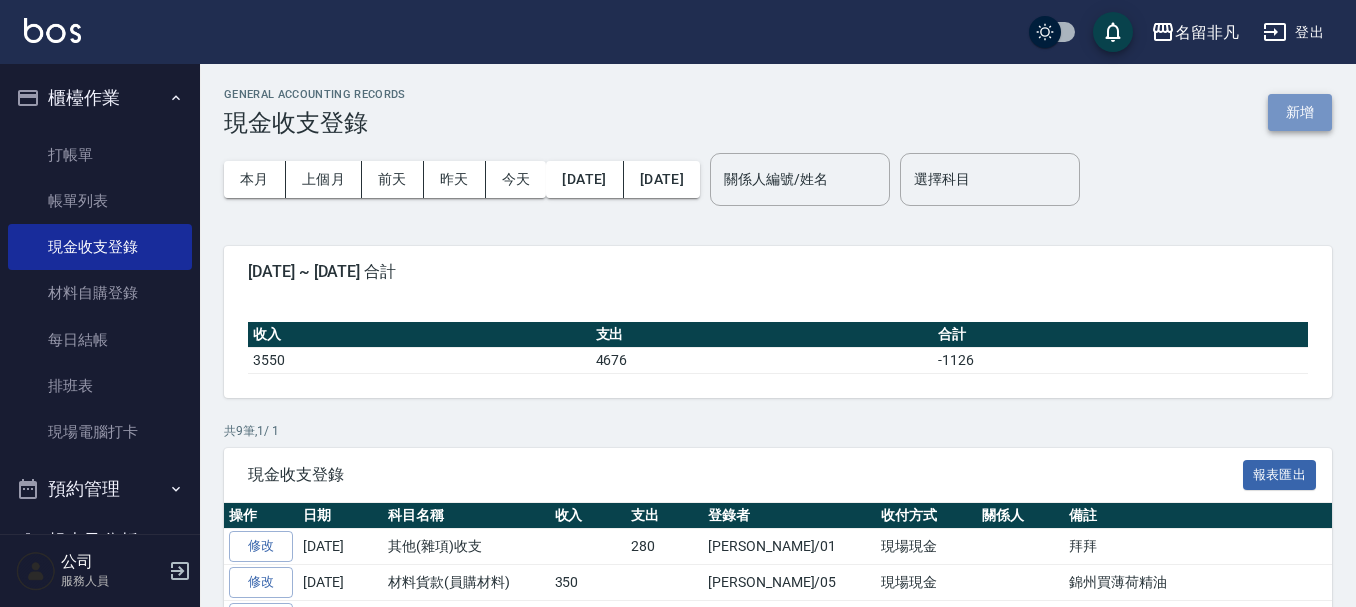 click on "新增" at bounding box center [1300, 112] 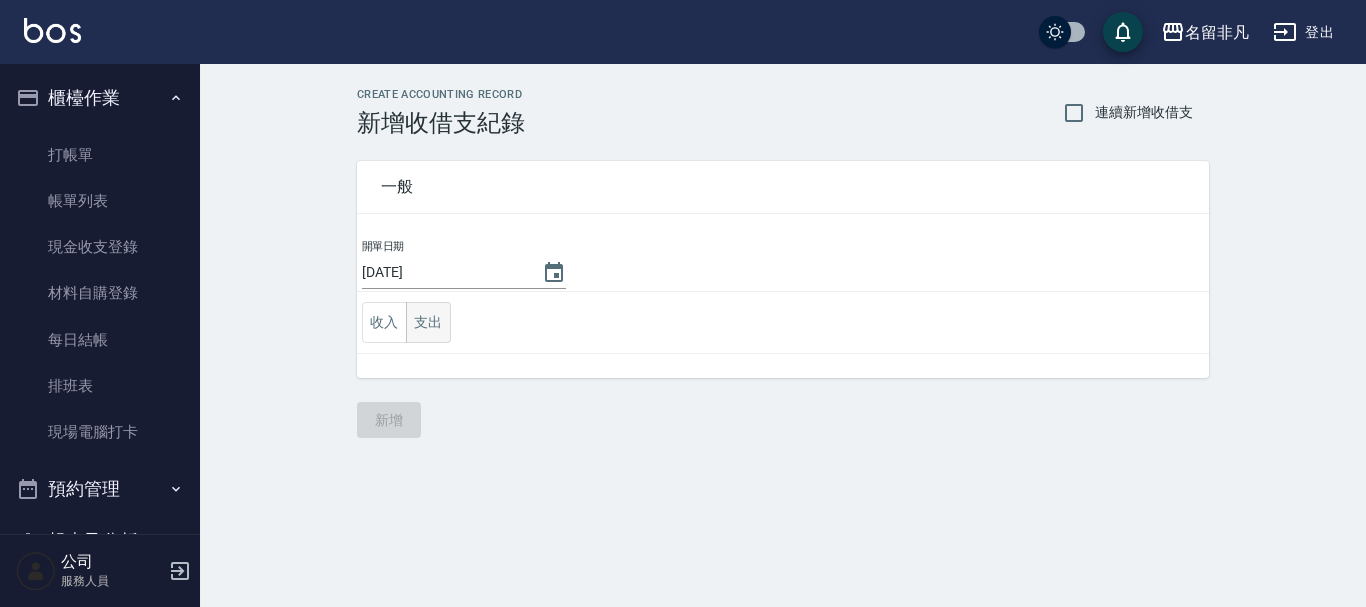 click on "支出" at bounding box center (428, 322) 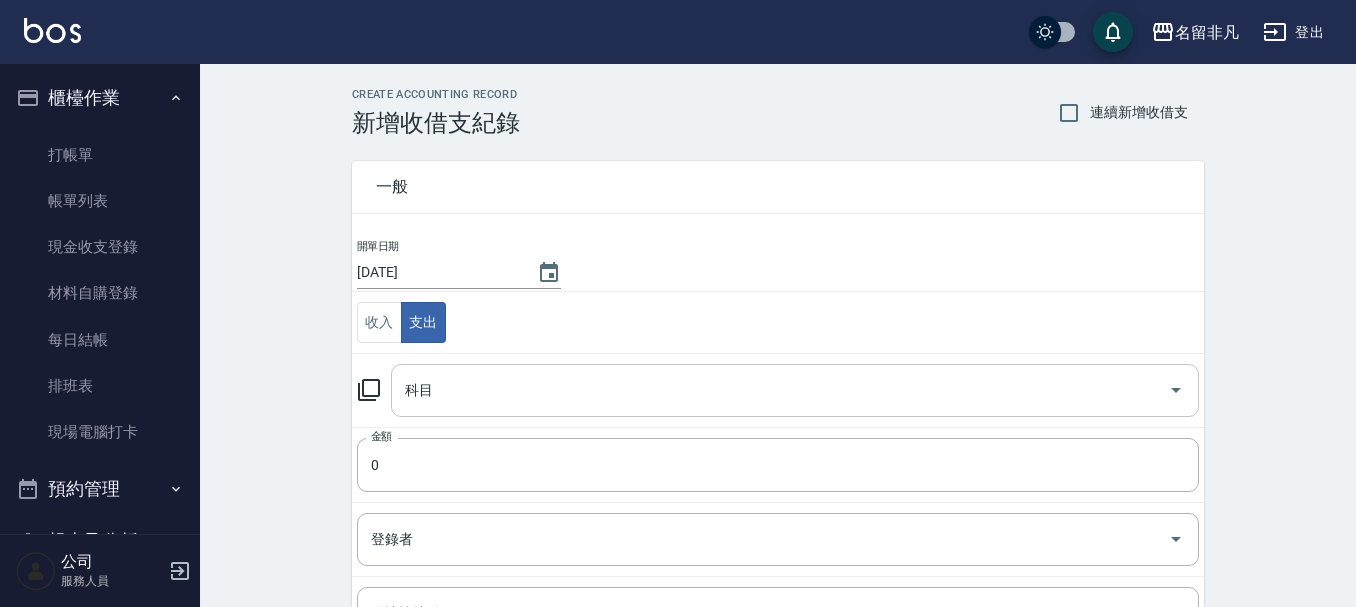 drag, startPoint x: 449, startPoint y: 375, endPoint x: 461, endPoint y: 375, distance: 12 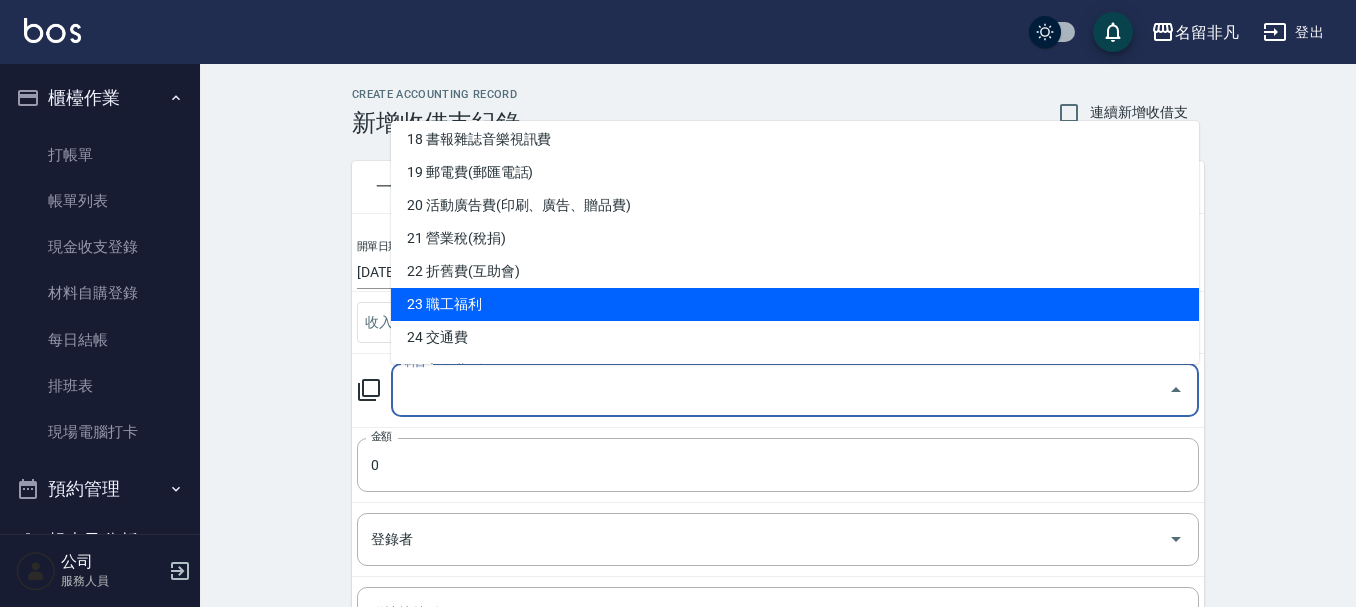 scroll, scrollTop: 700, scrollLeft: 0, axis: vertical 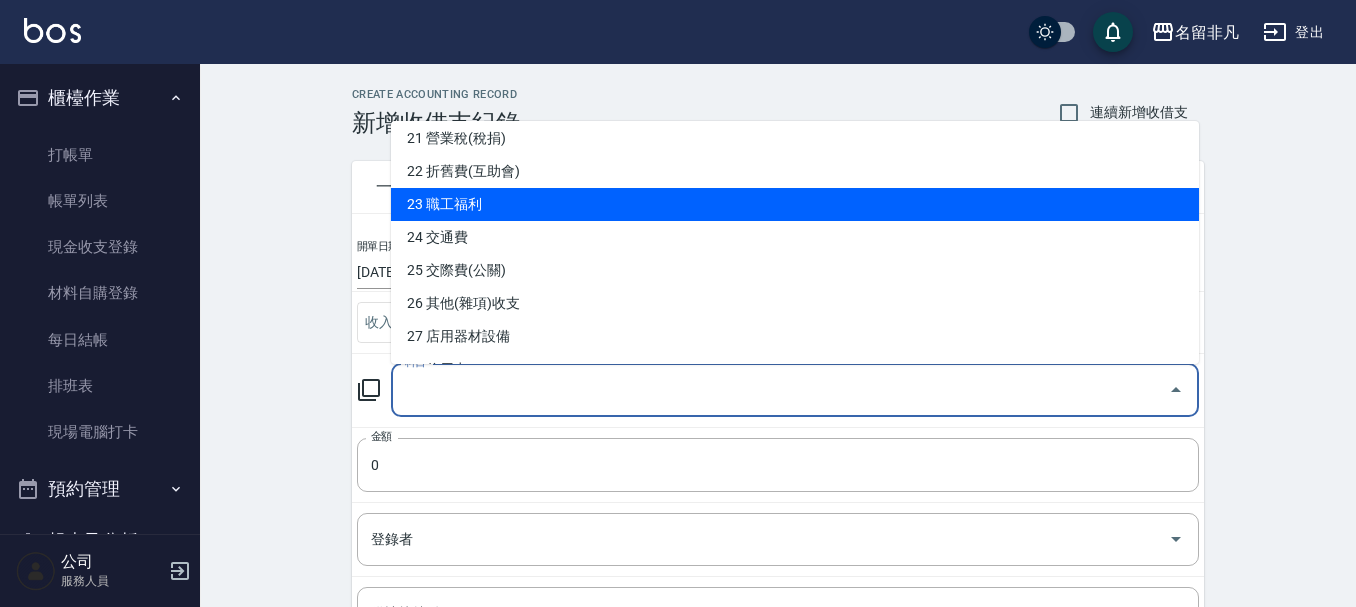 click on "26 其他(雜項)收支" at bounding box center [795, 303] 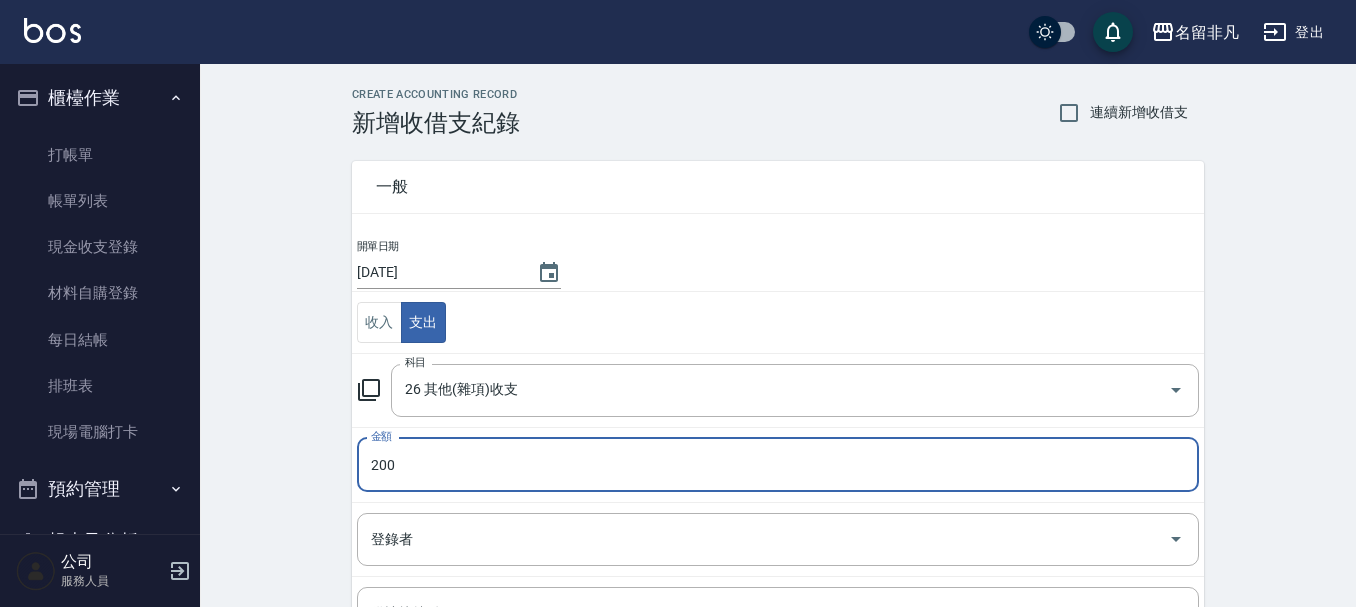 type on "200" 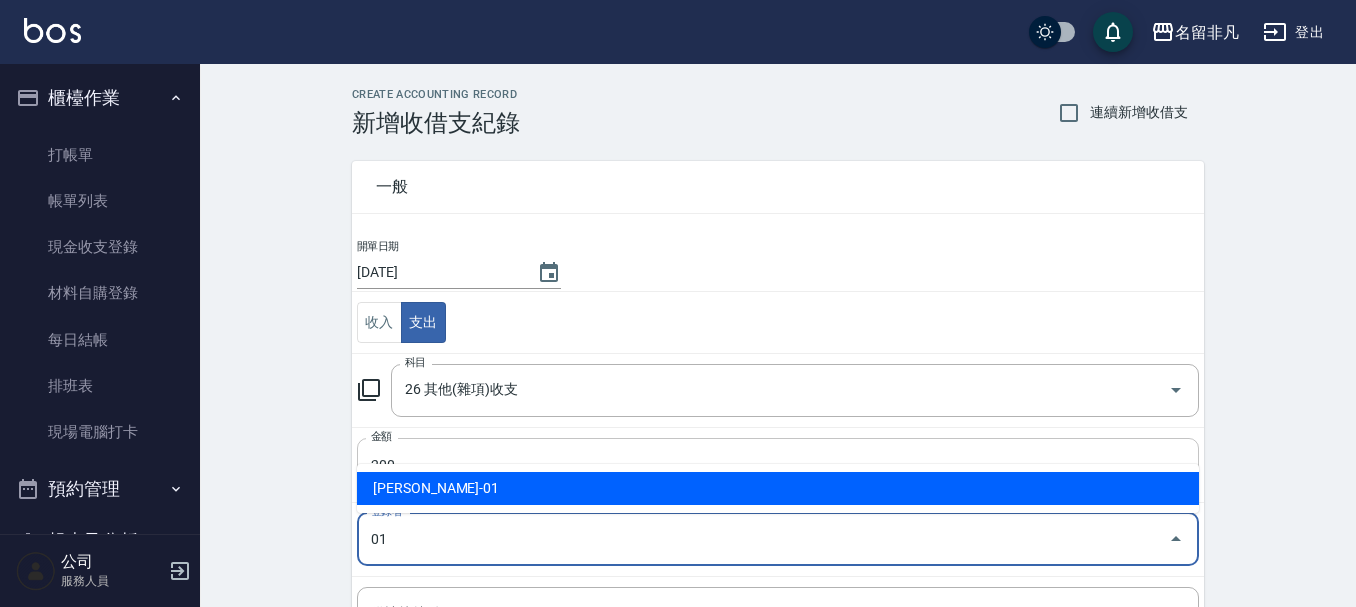 type on "[PERSON_NAME]-01" 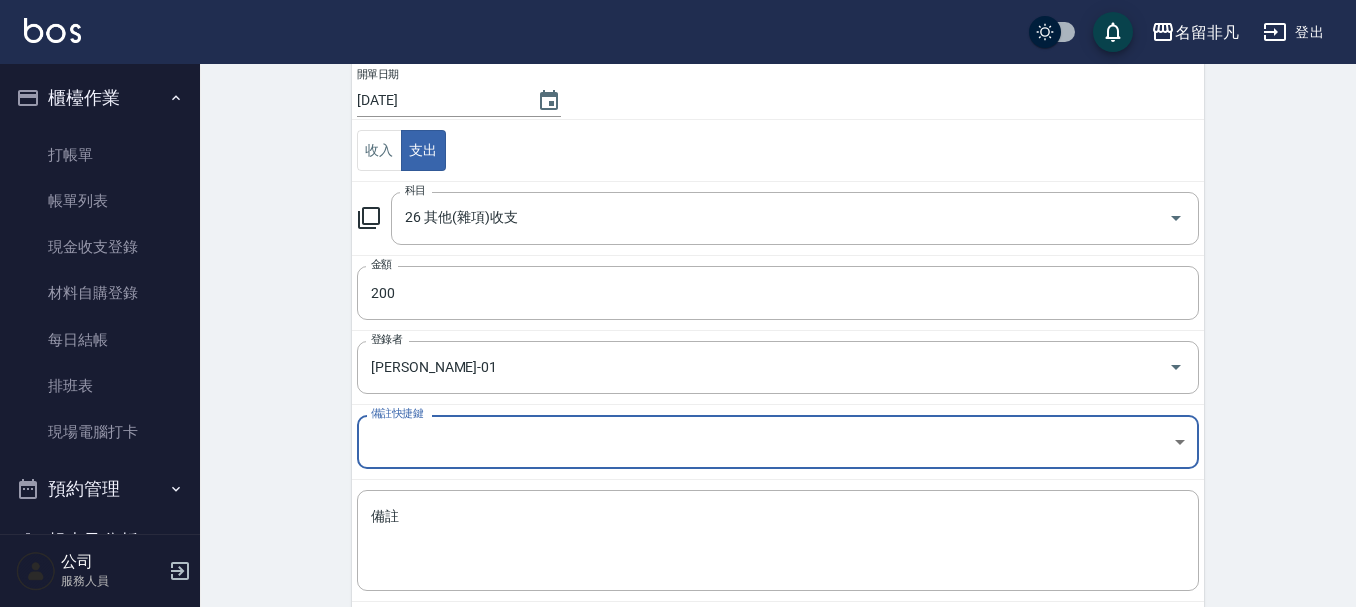 scroll, scrollTop: 276, scrollLeft: 0, axis: vertical 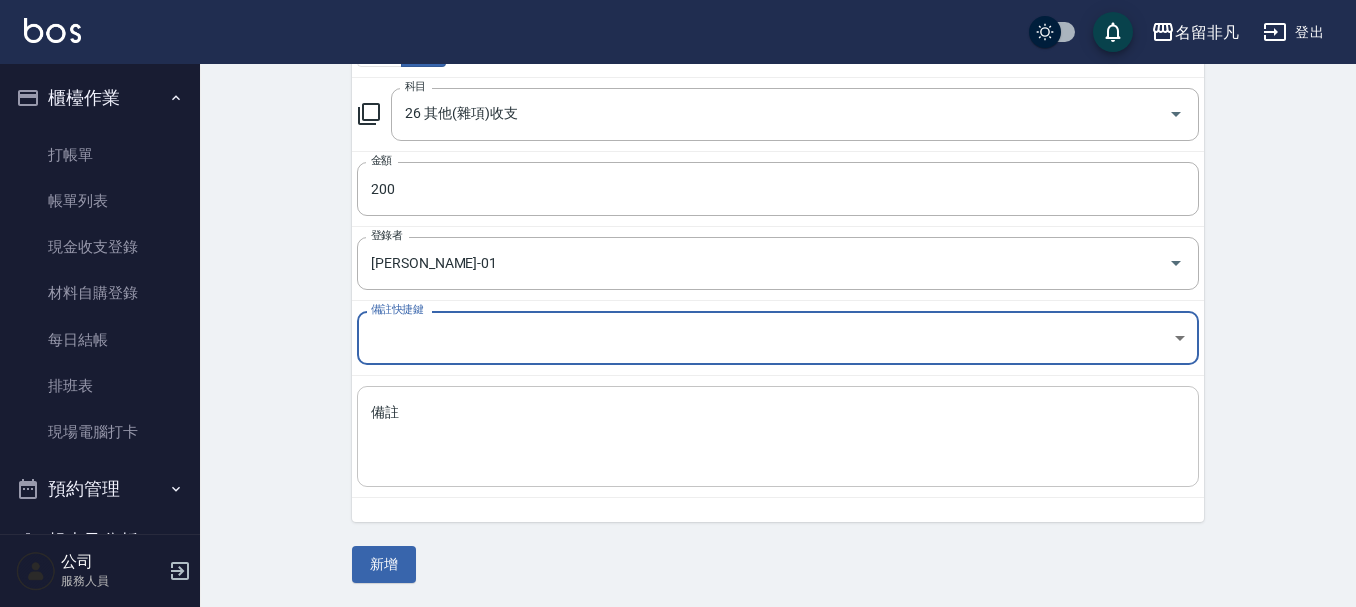 click on "備註" at bounding box center [778, 437] 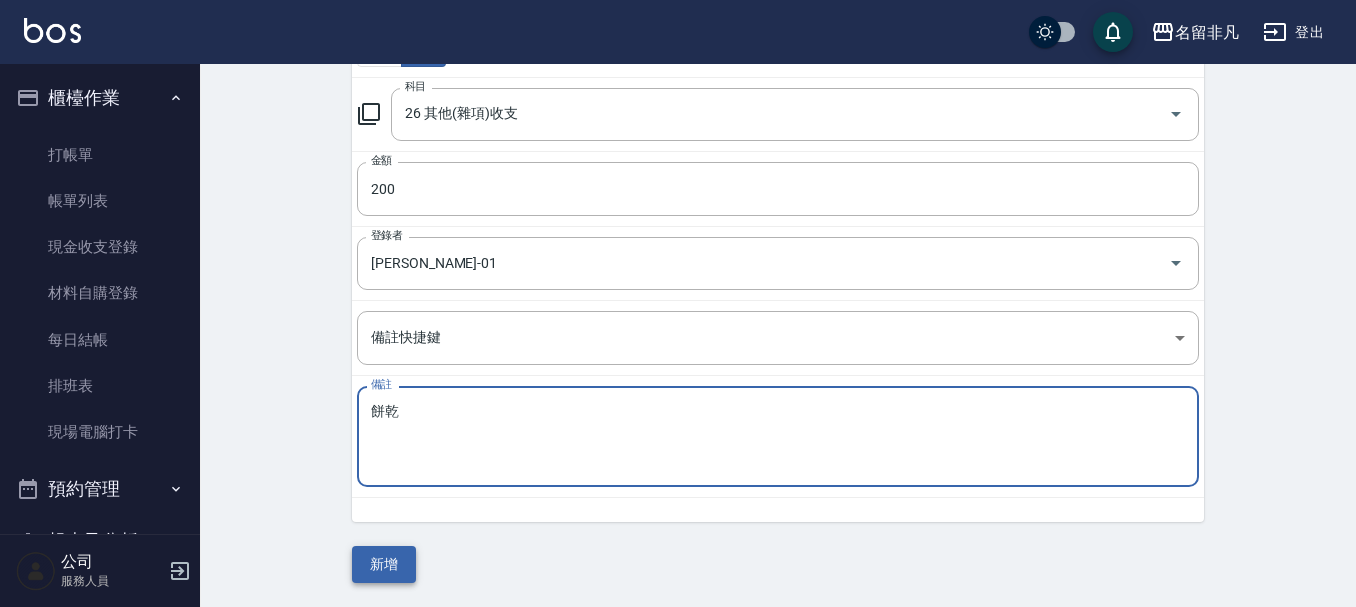 type on "餅乾" 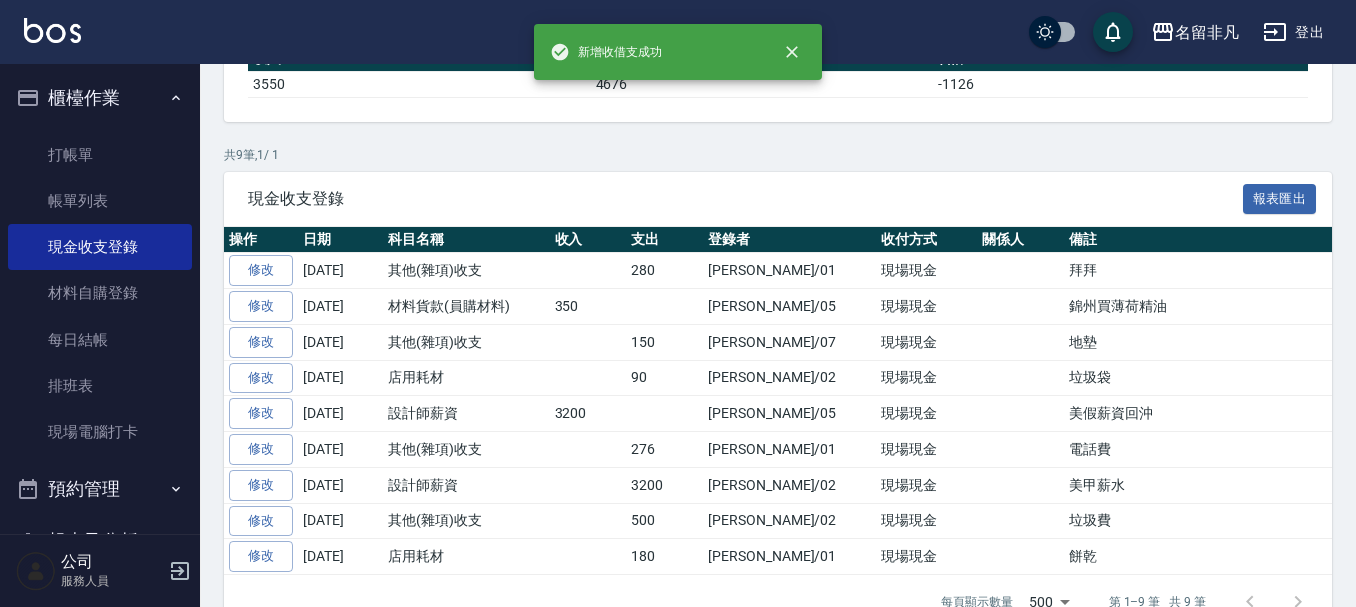 scroll, scrollTop: 0, scrollLeft: 0, axis: both 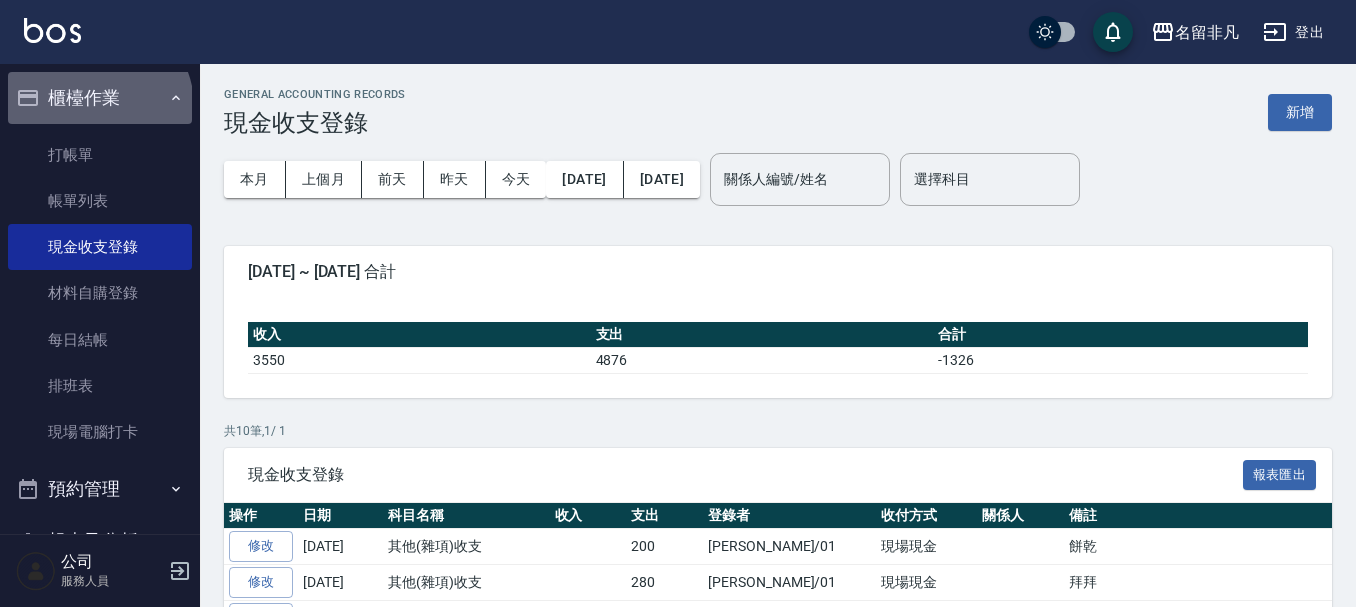 click on "櫃檯作業" at bounding box center (100, 98) 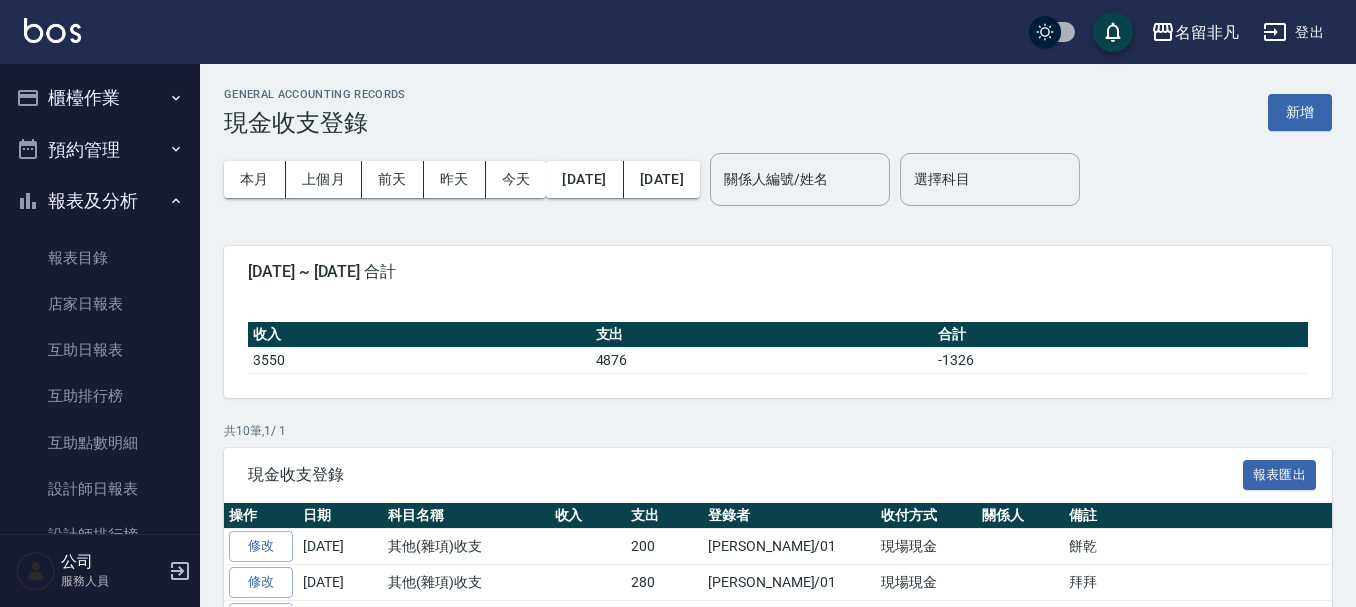 click on "報表及分析" at bounding box center [100, 201] 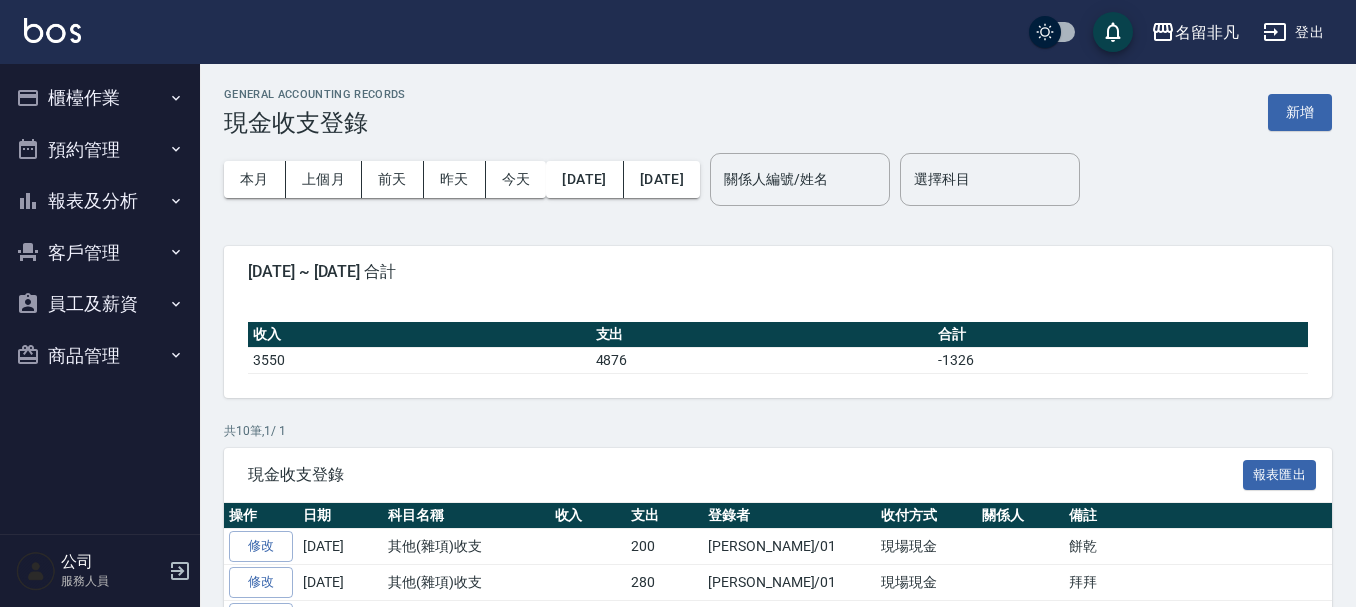 click on "櫃檯作業" at bounding box center (100, 98) 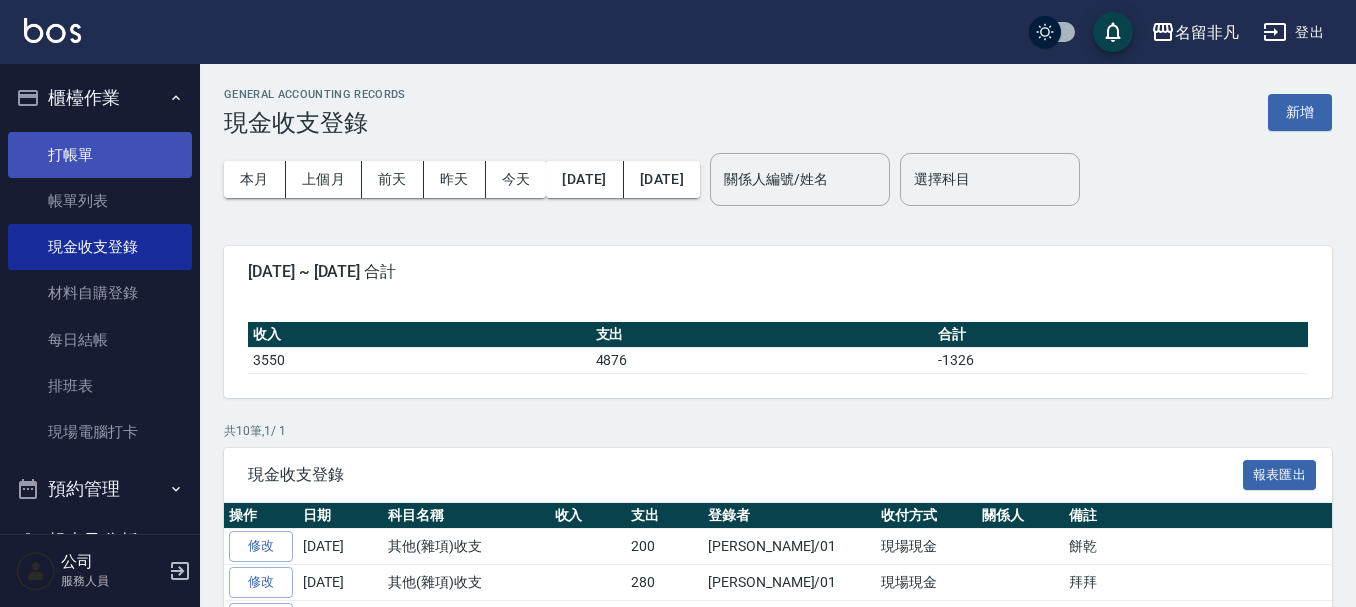 click on "打帳單" at bounding box center (100, 155) 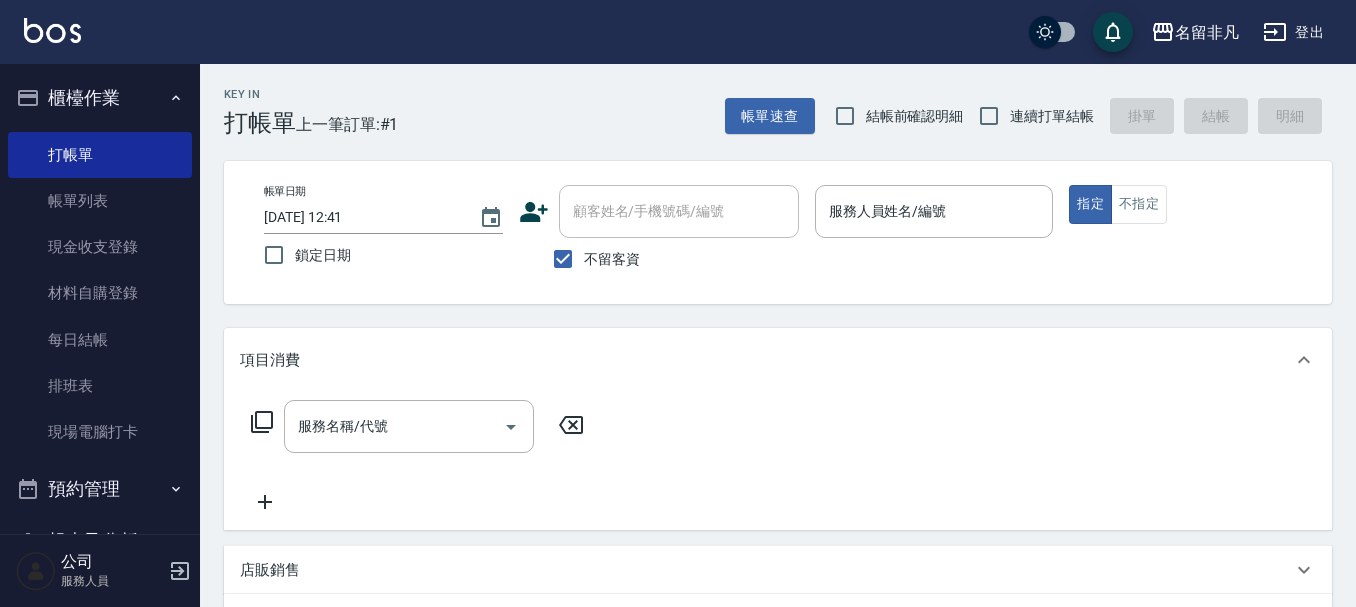 click on "不留客資" at bounding box center (591, 259) 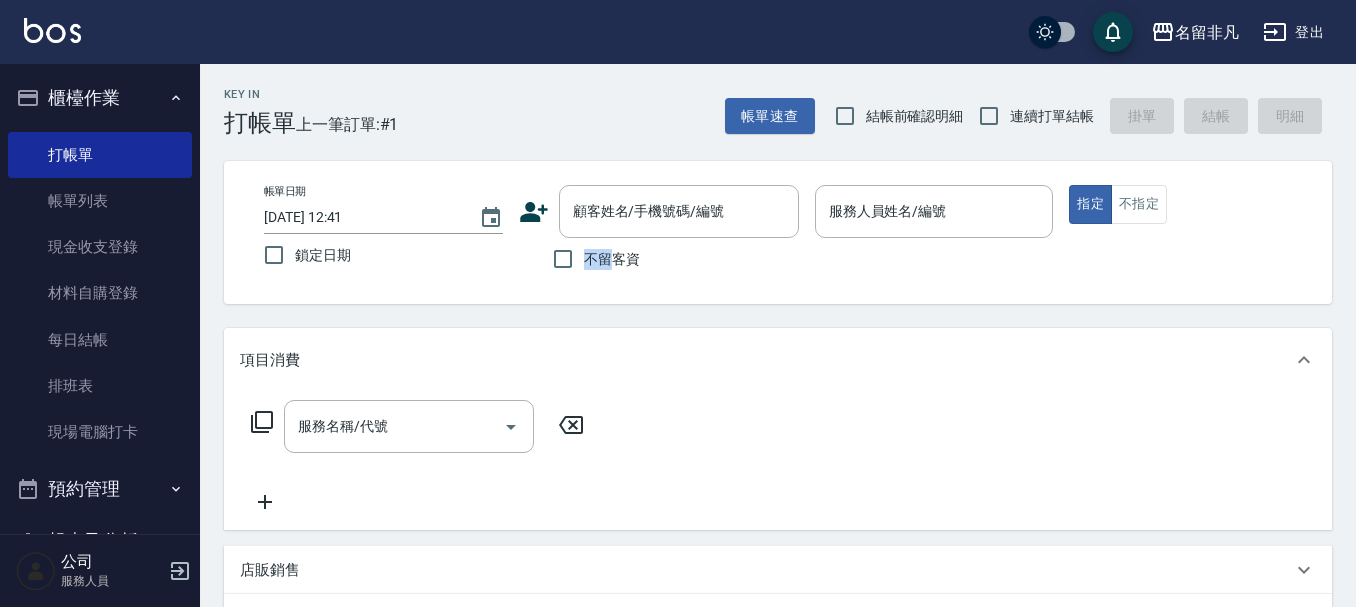 click on "不留客資" at bounding box center [591, 259] 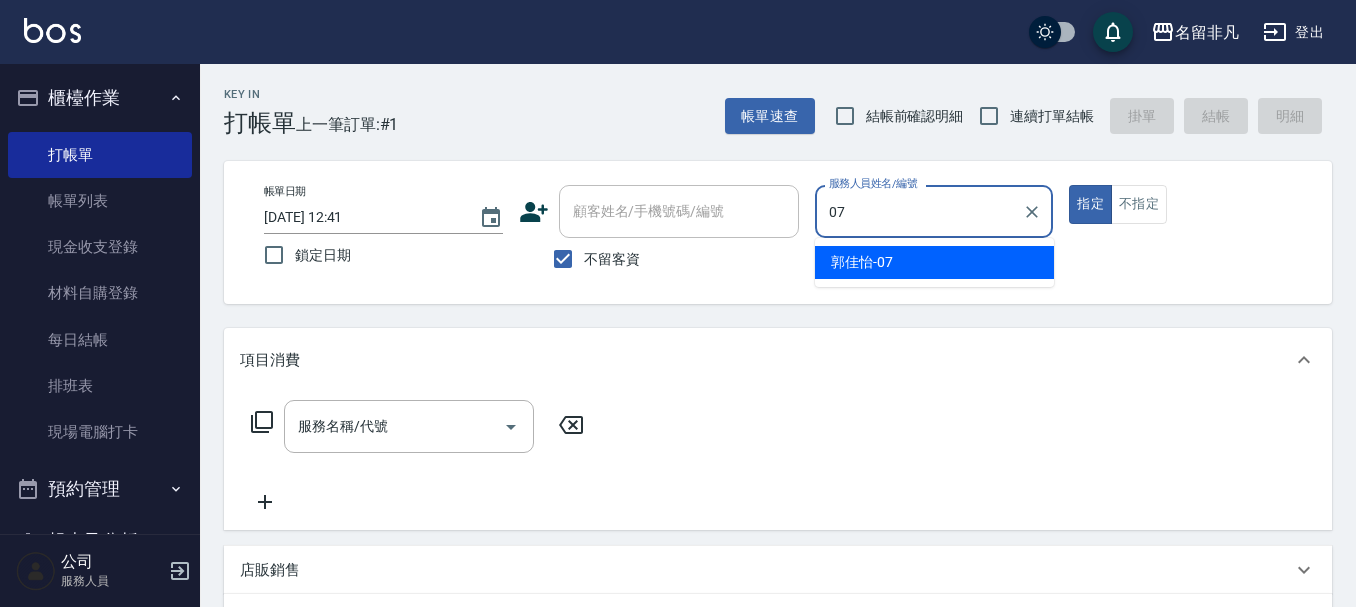 type on "郭佳怡-07" 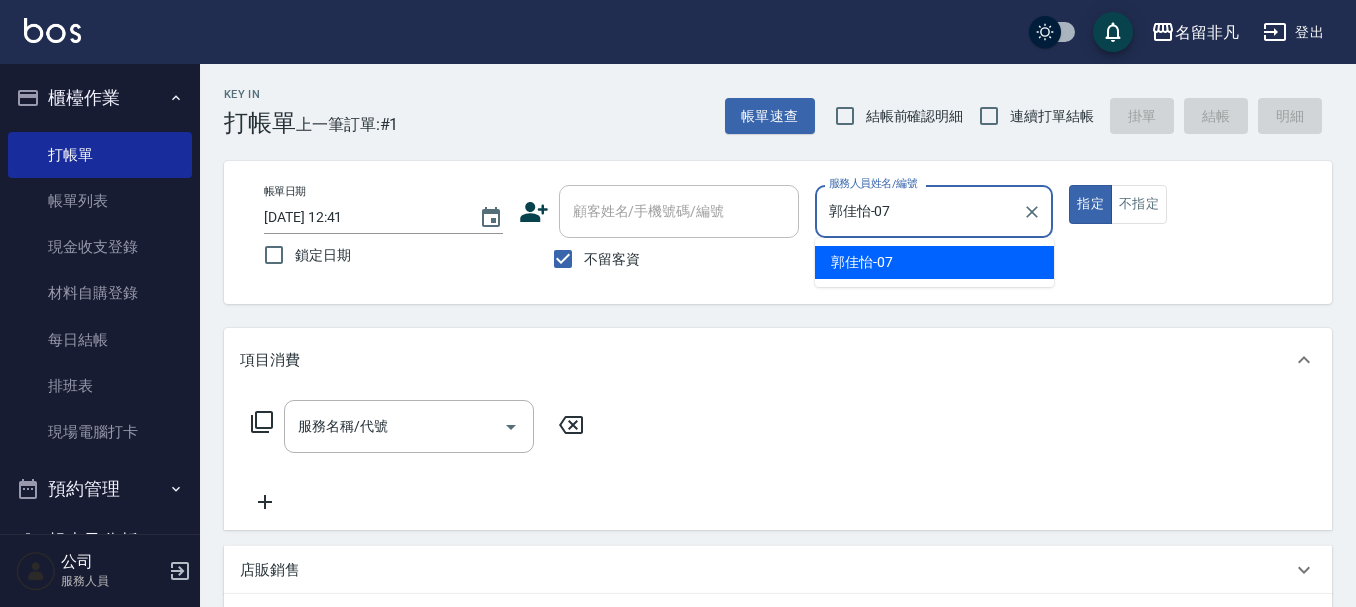 type on "true" 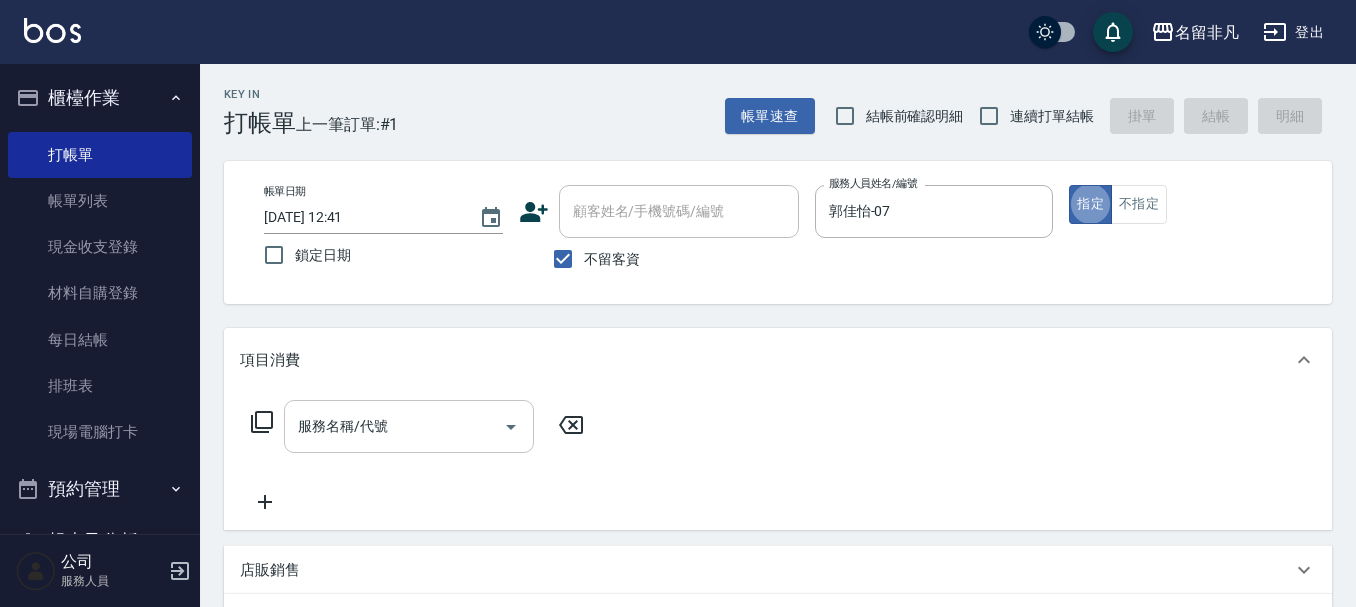 click on "服務名稱/代號" at bounding box center [394, 426] 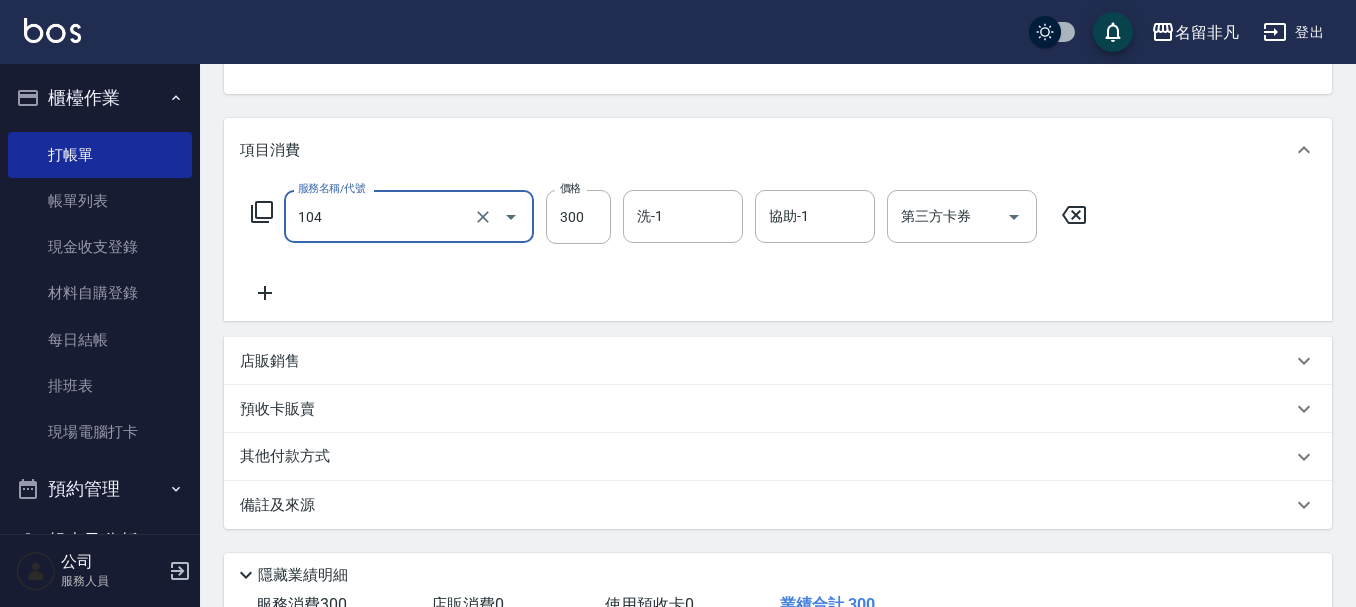scroll, scrollTop: 258, scrollLeft: 0, axis: vertical 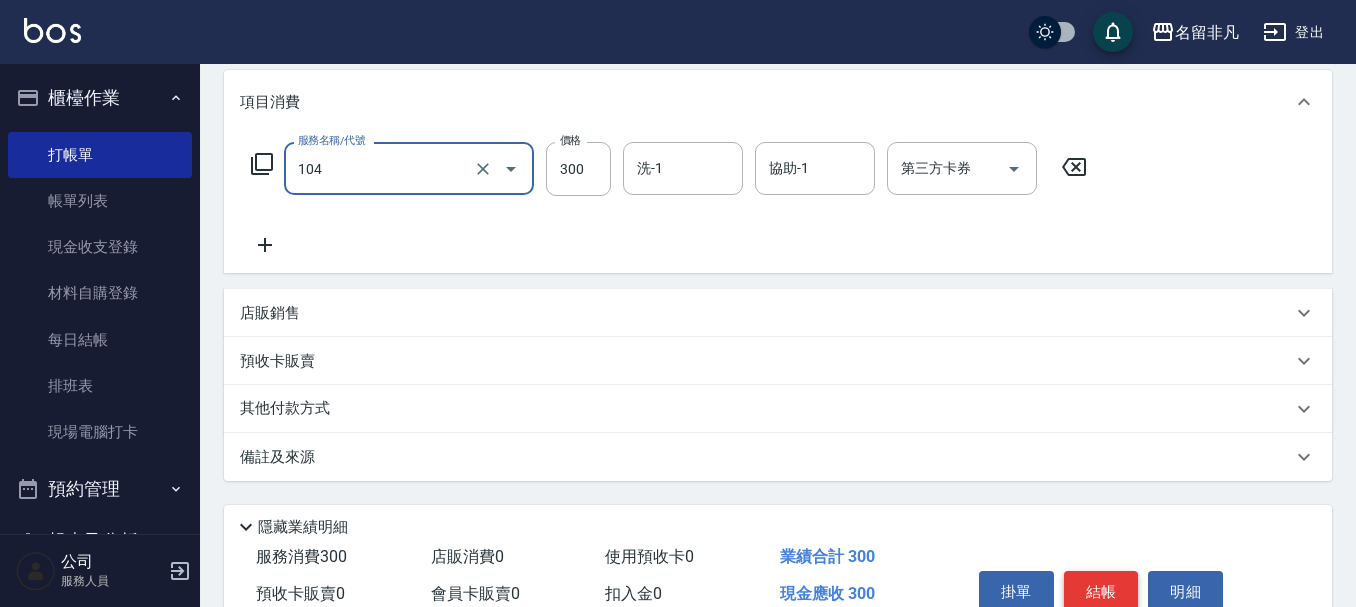 type on "洗髮(104)" 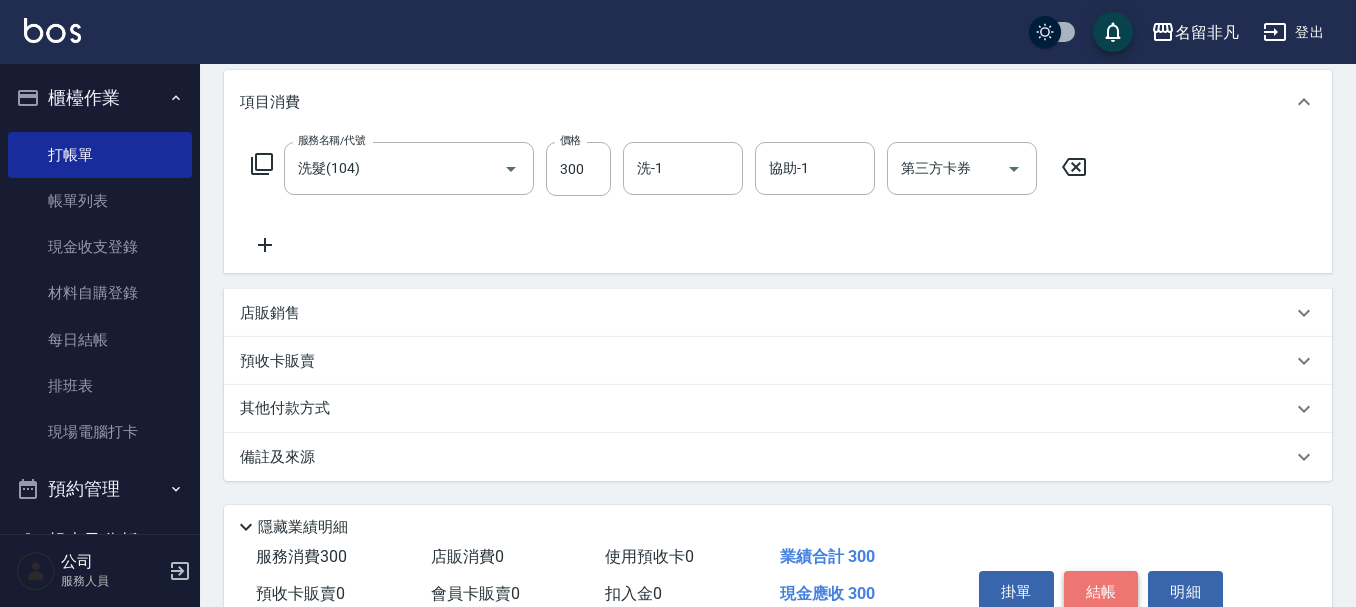 click on "結帳" at bounding box center (1101, 592) 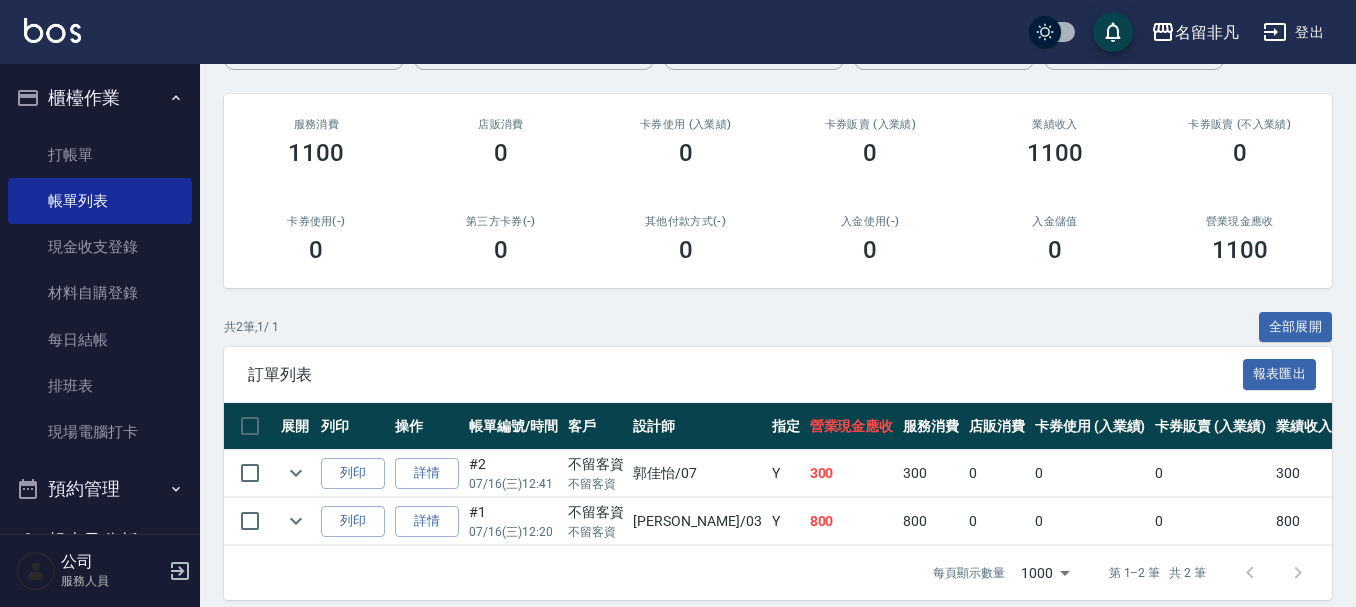 scroll, scrollTop: 247, scrollLeft: 0, axis: vertical 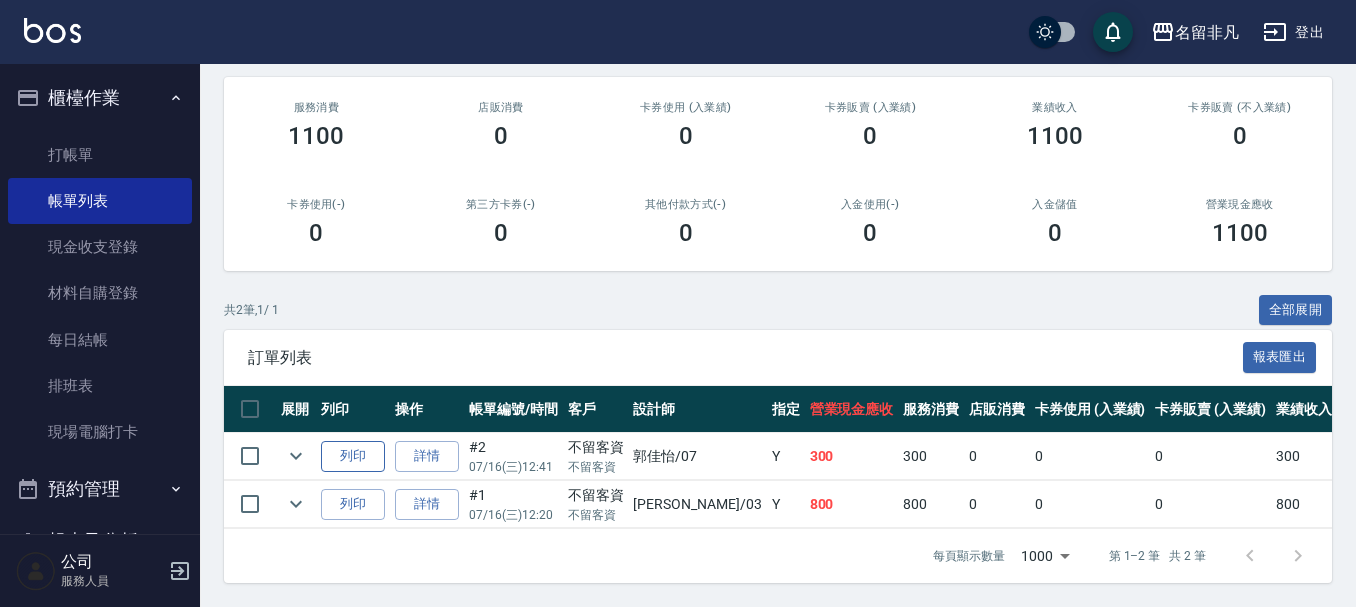 click on "列印" at bounding box center [353, 456] 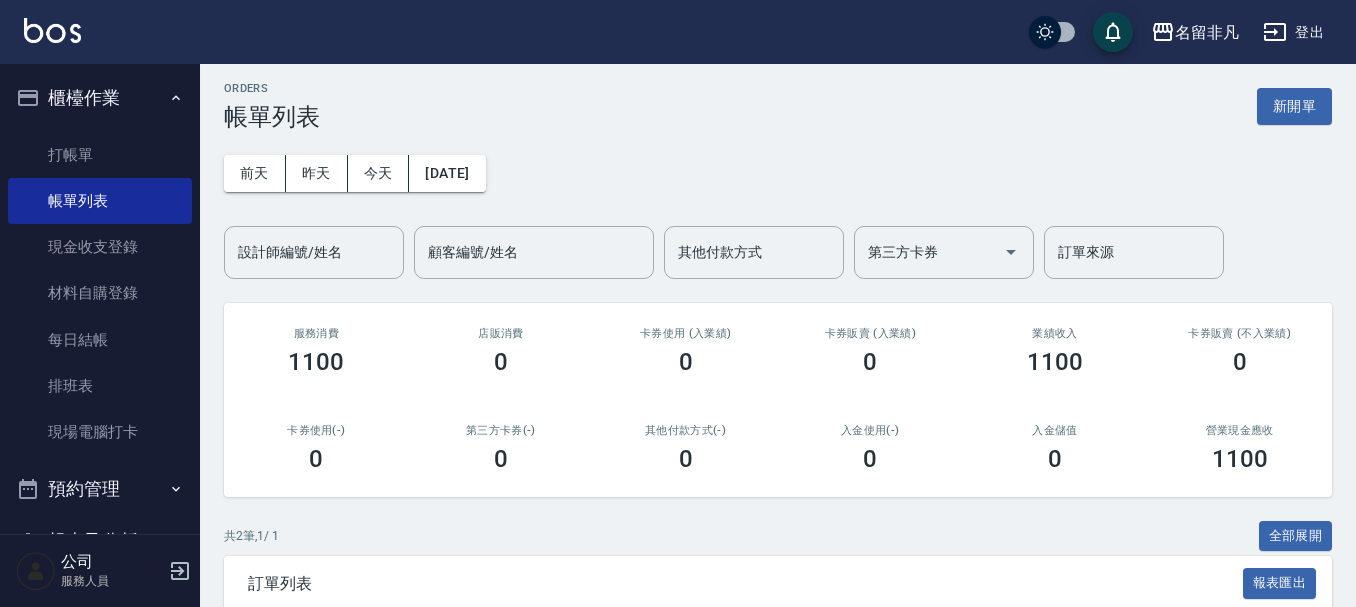 scroll, scrollTop: 0, scrollLeft: 0, axis: both 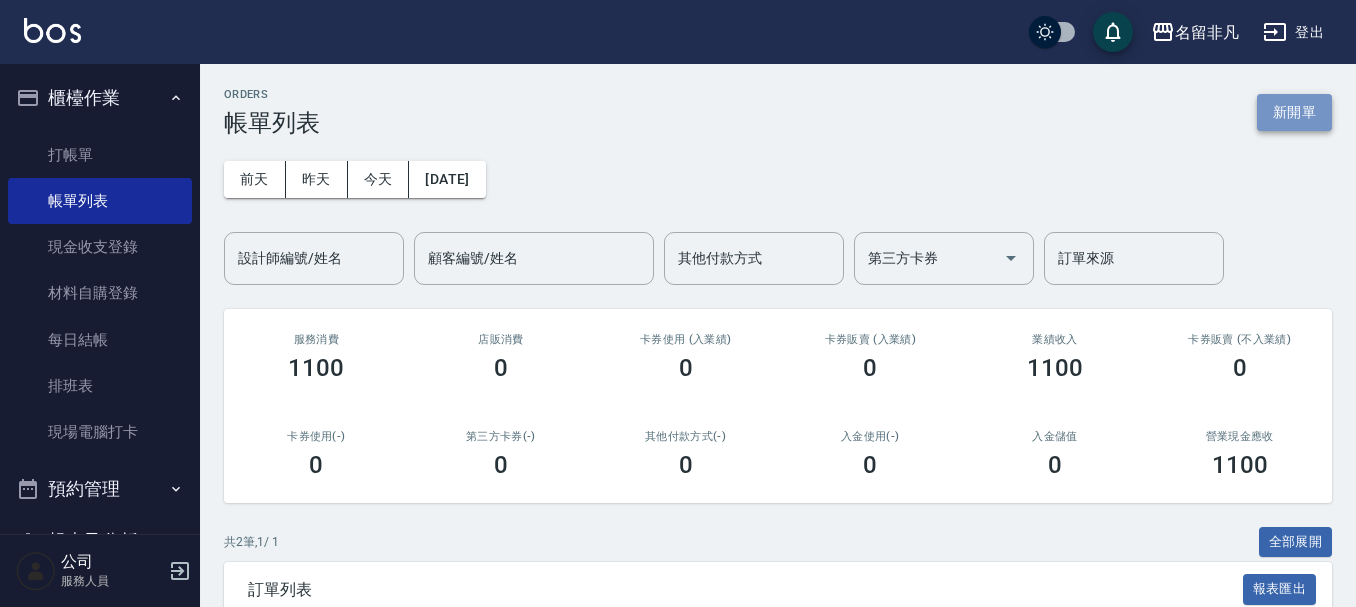 click on "新開單" at bounding box center (1294, 112) 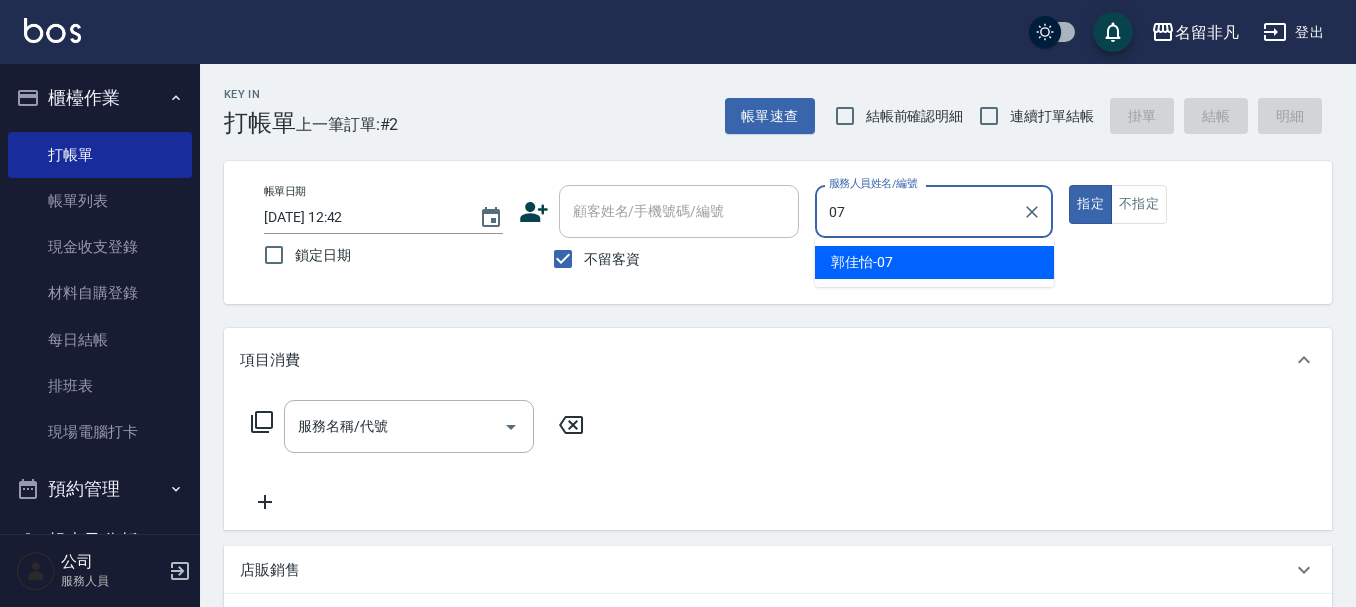 type on "郭佳怡-07" 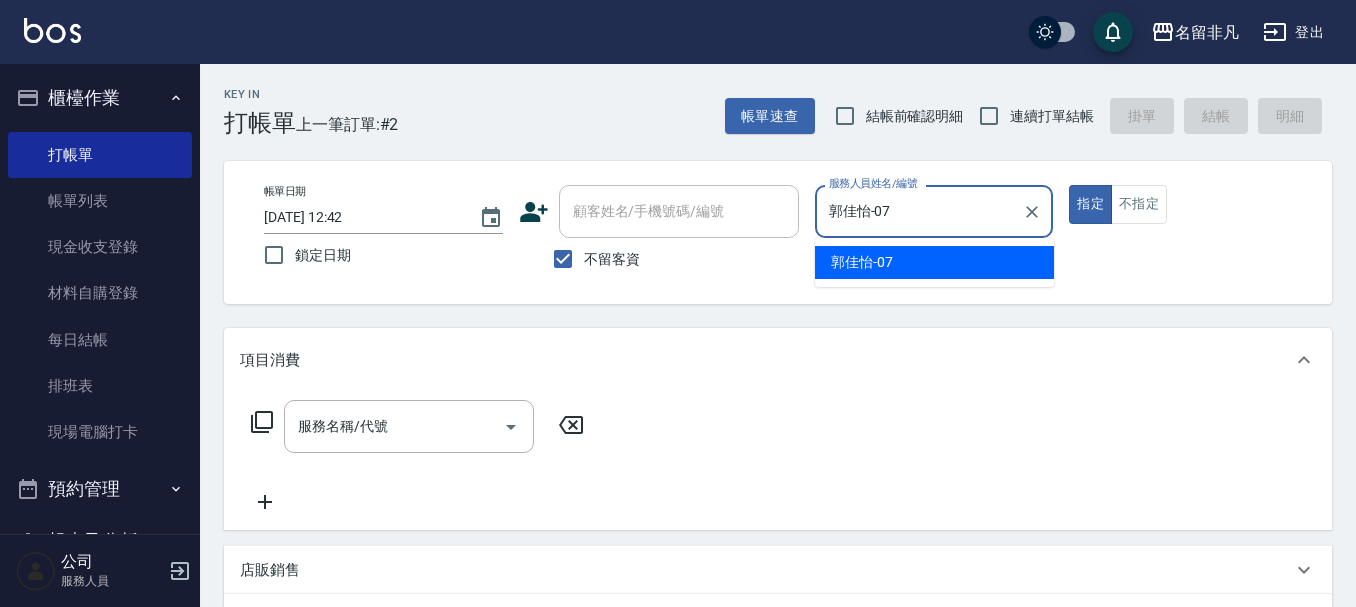 type on "true" 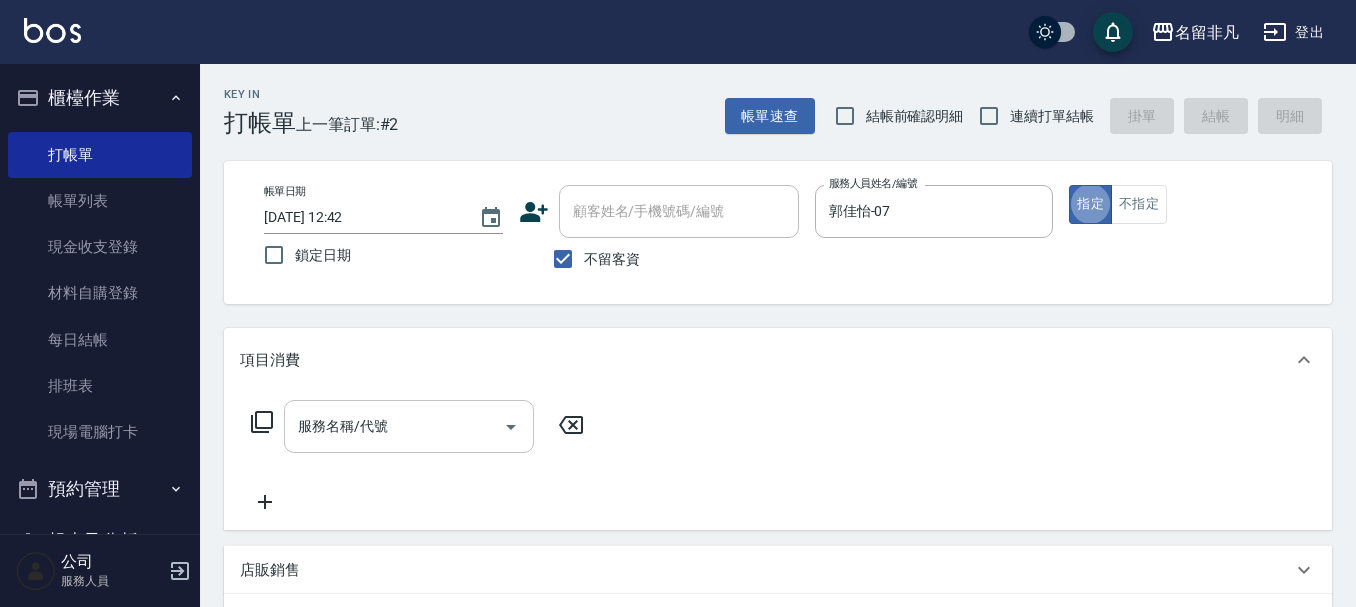 click on "服務名稱/代號 服務名稱/代號" at bounding box center (409, 426) 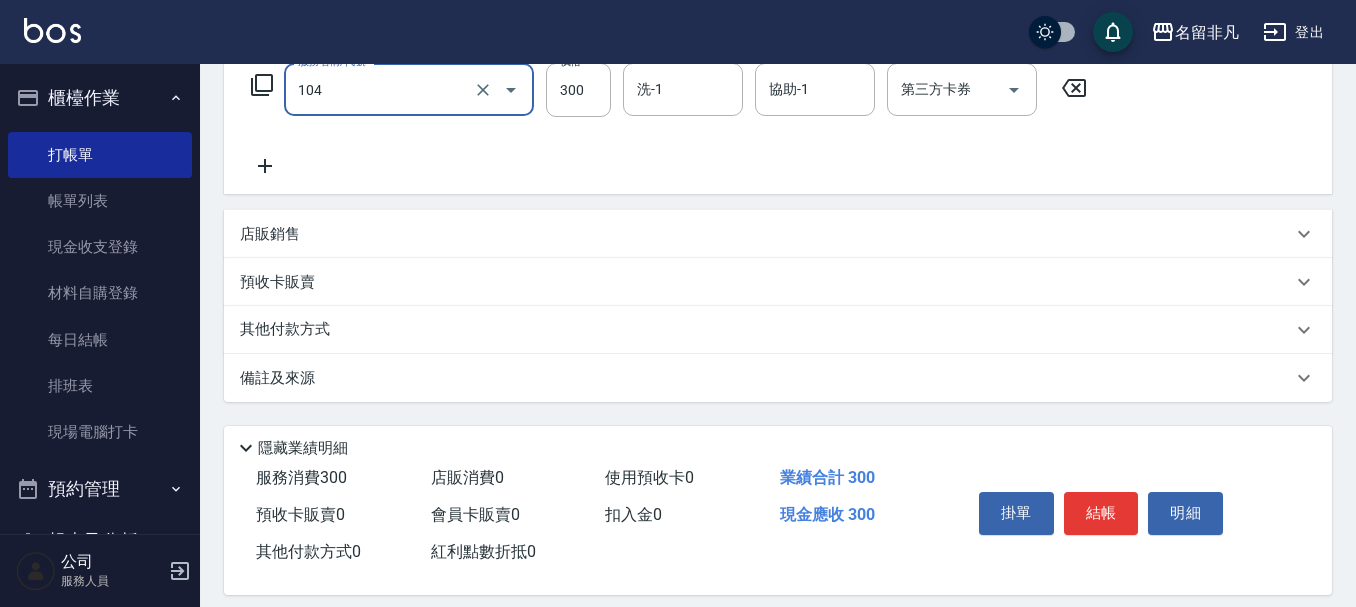 scroll, scrollTop: 358, scrollLeft: 0, axis: vertical 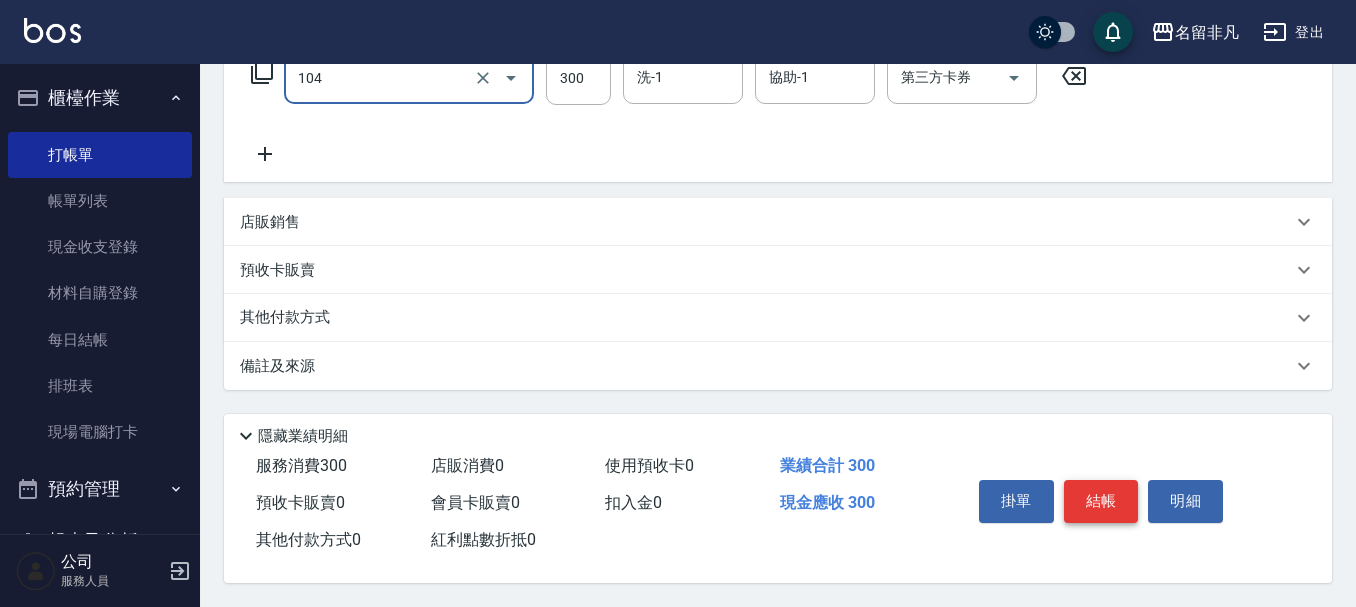 type on "洗髮(104)" 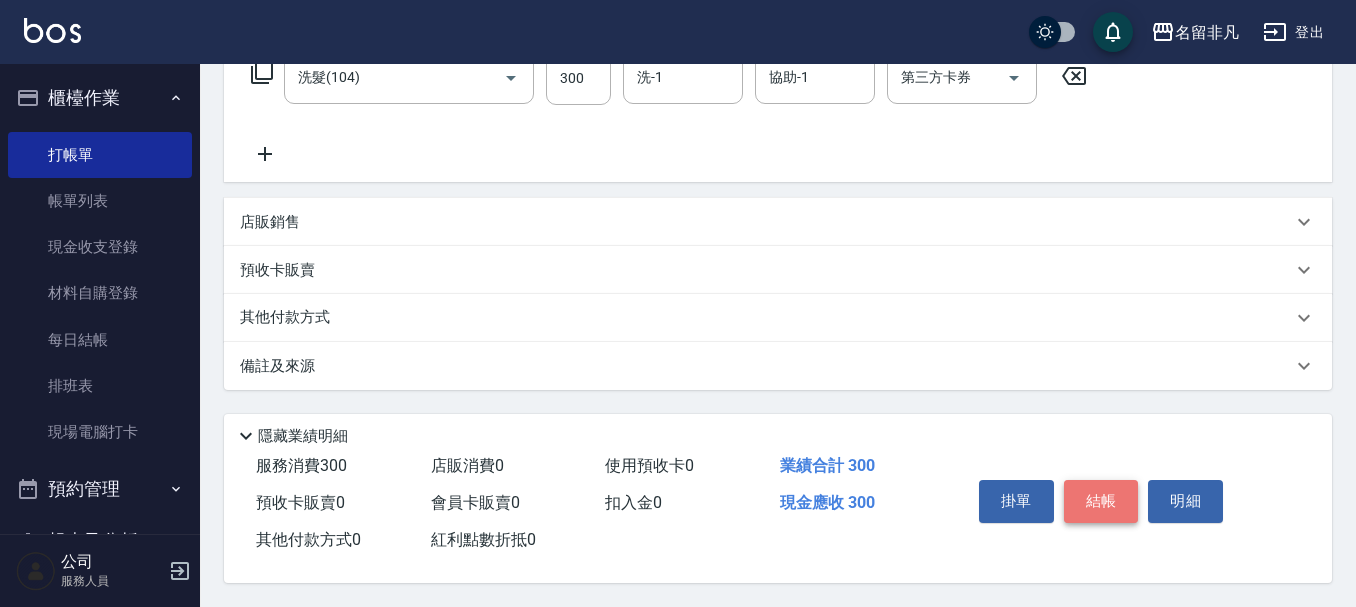 click on "結帳" at bounding box center (1101, 501) 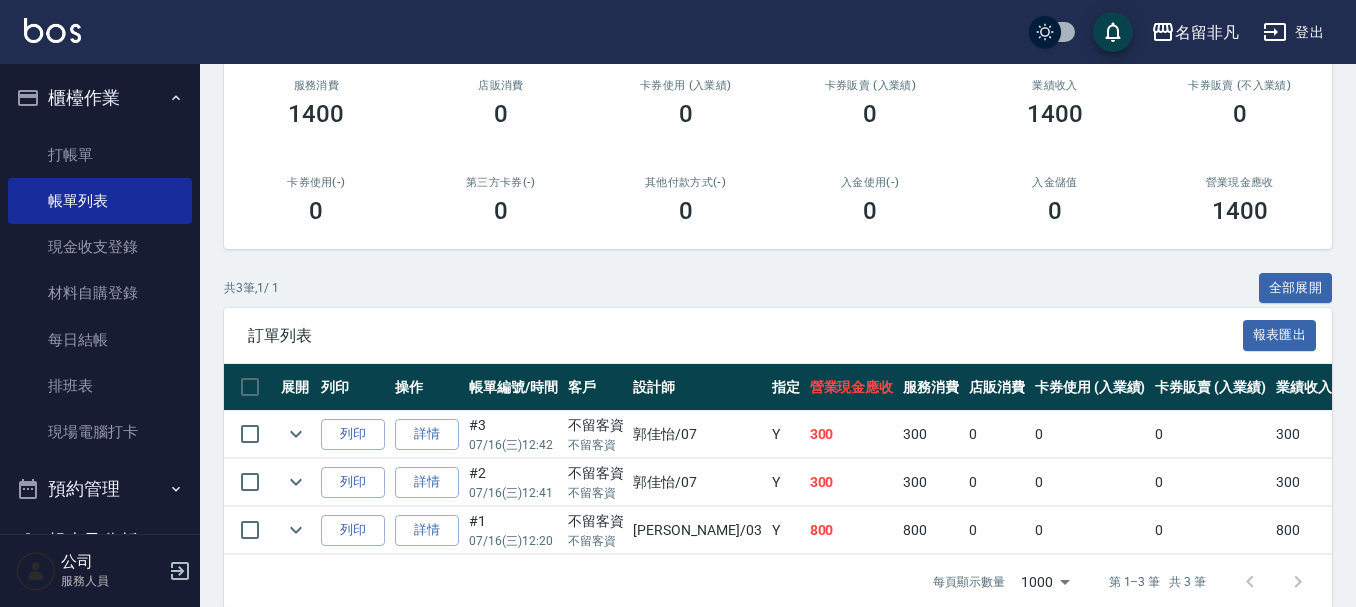 scroll, scrollTop: 295, scrollLeft: 0, axis: vertical 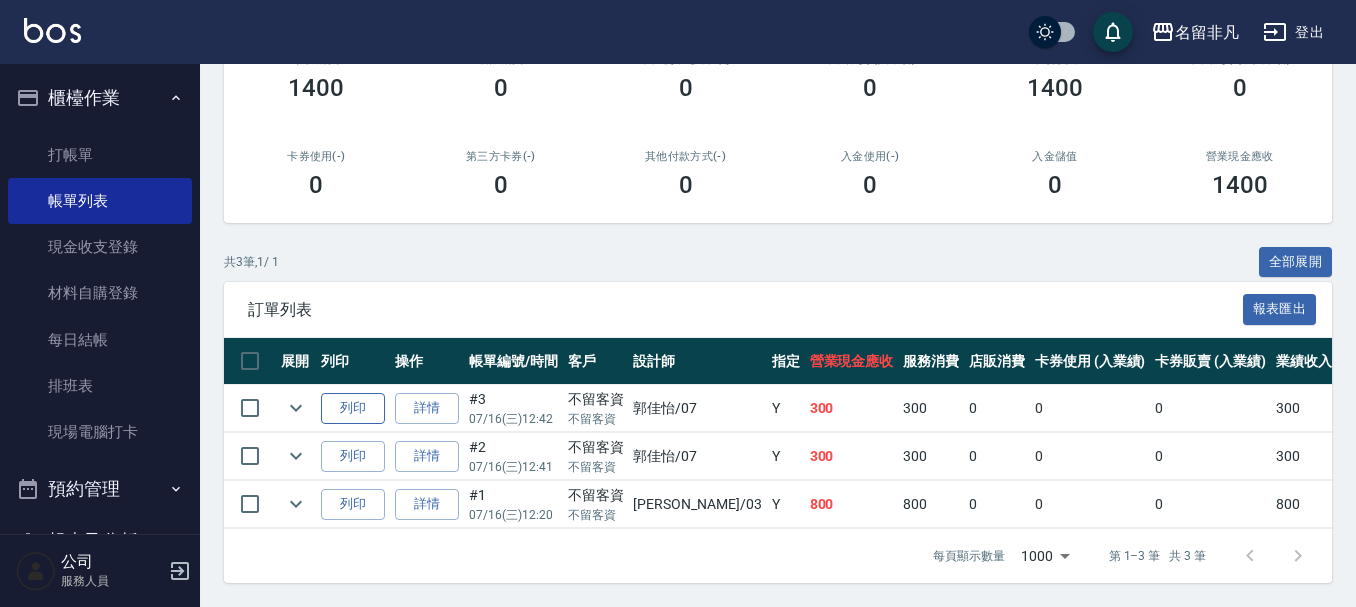click on "列印" at bounding box center [353, 408] 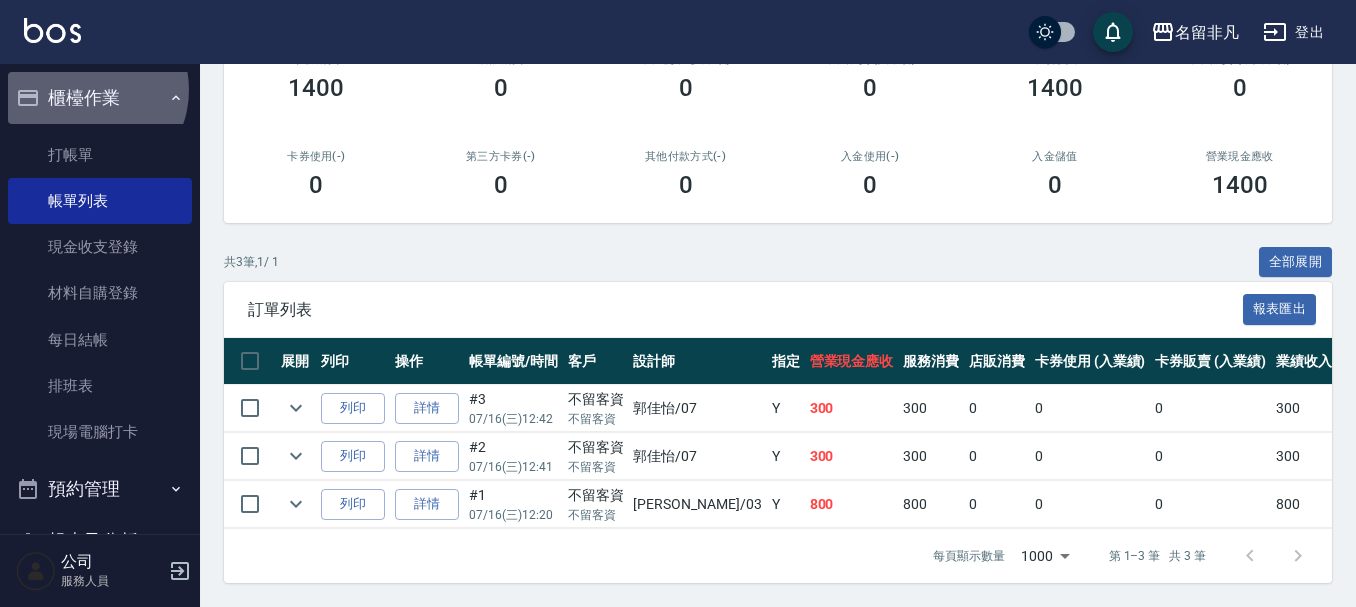 click on "櫃檯作業" at bounding box center (100, 98) 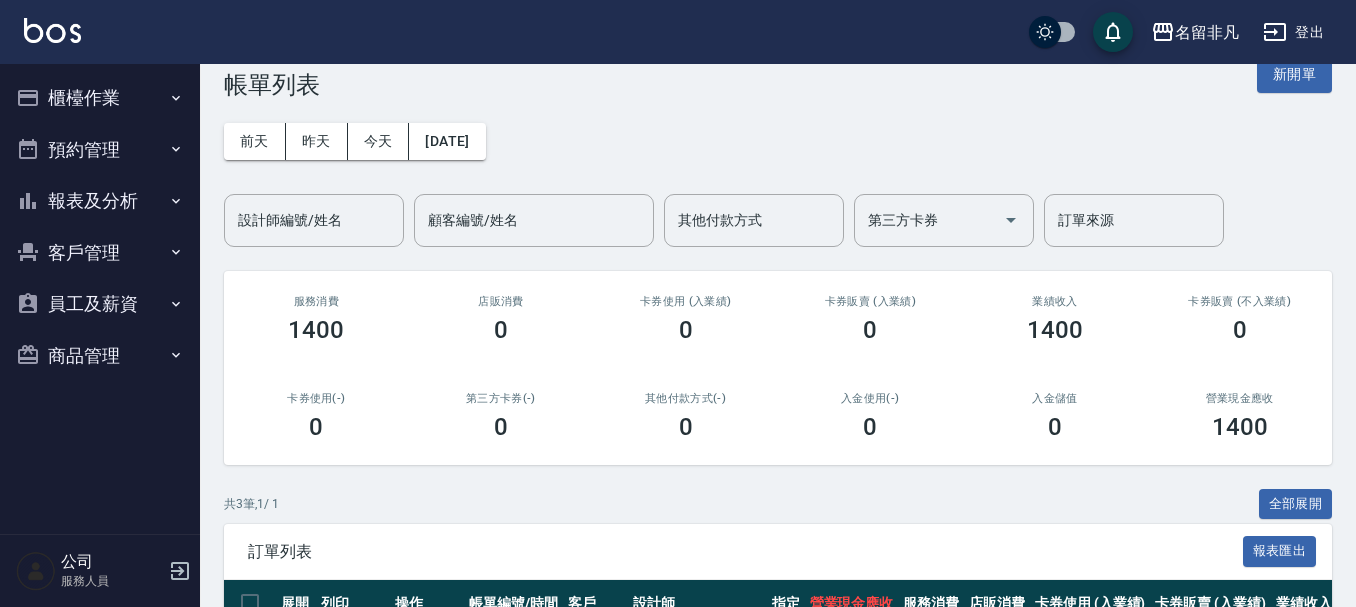 scroll, scrollTop: 0, scrollLeft: 0, axis: both 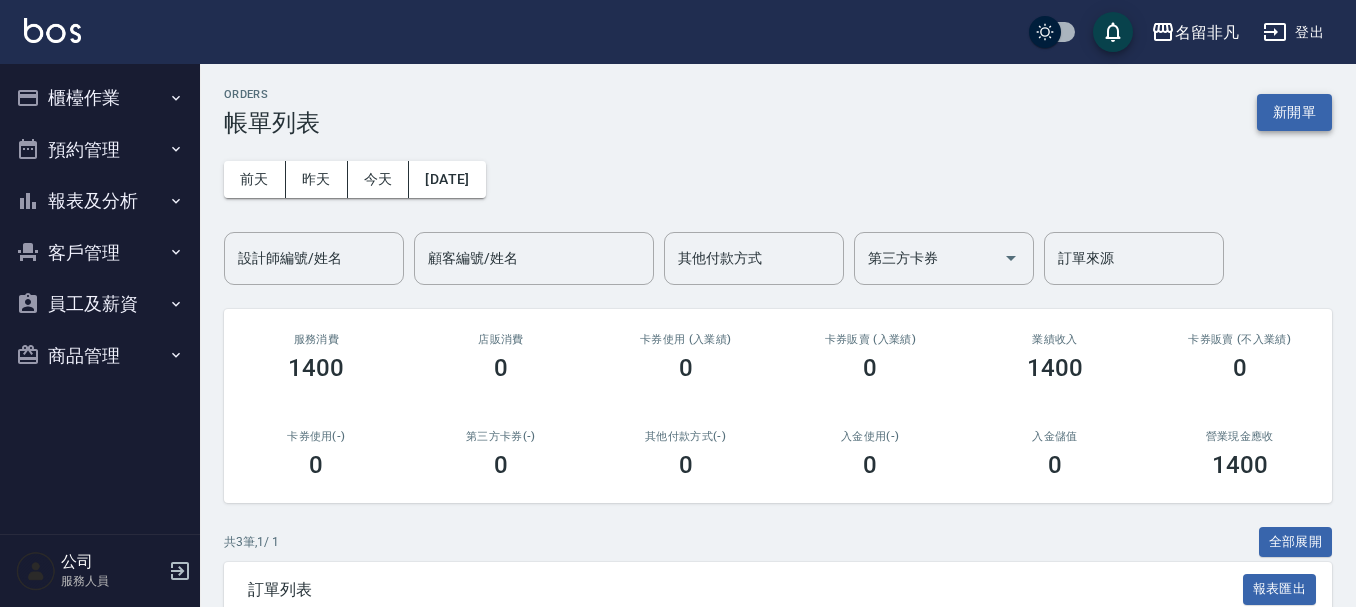 click on "新開單" at bounding box center (1294, 112) 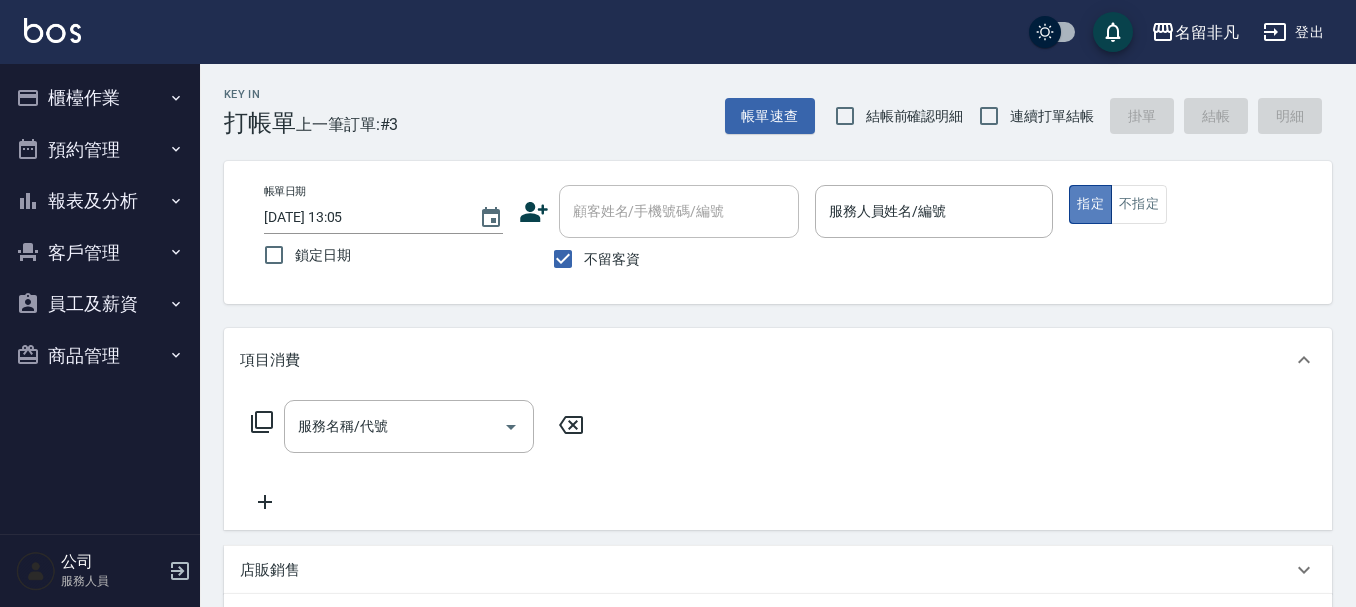 click on "指定" at bounding box center (1090, 204) 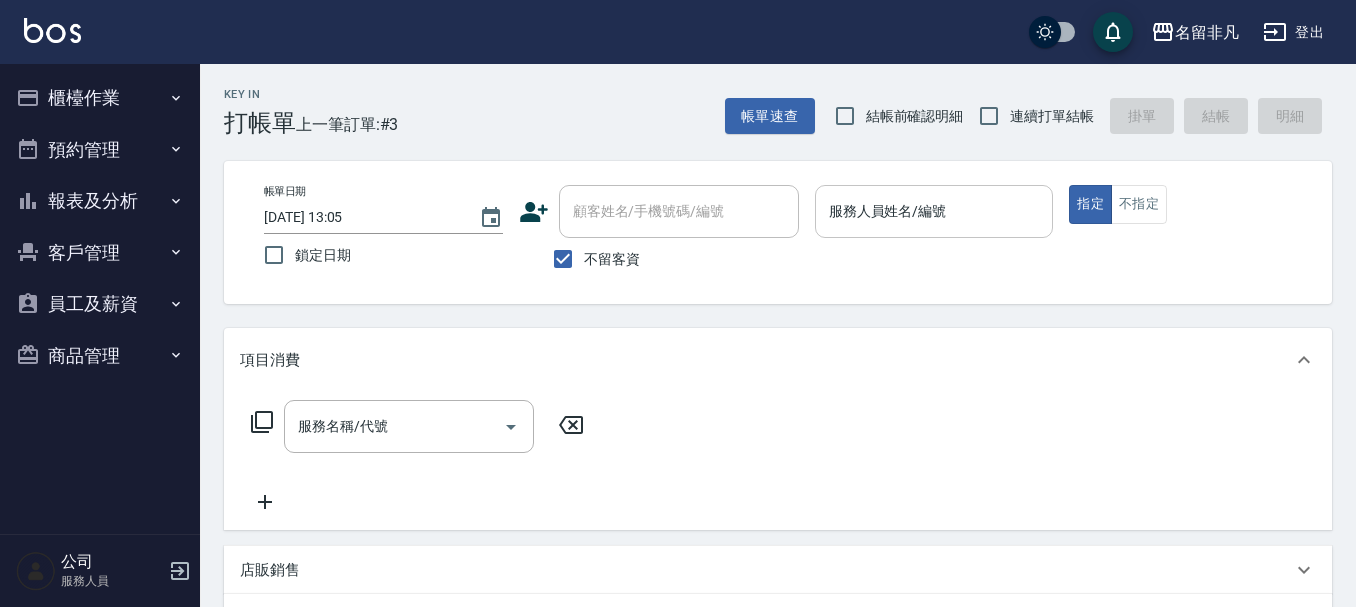 click on "服務人員姓名/編號" at bounding box center [934, 211] 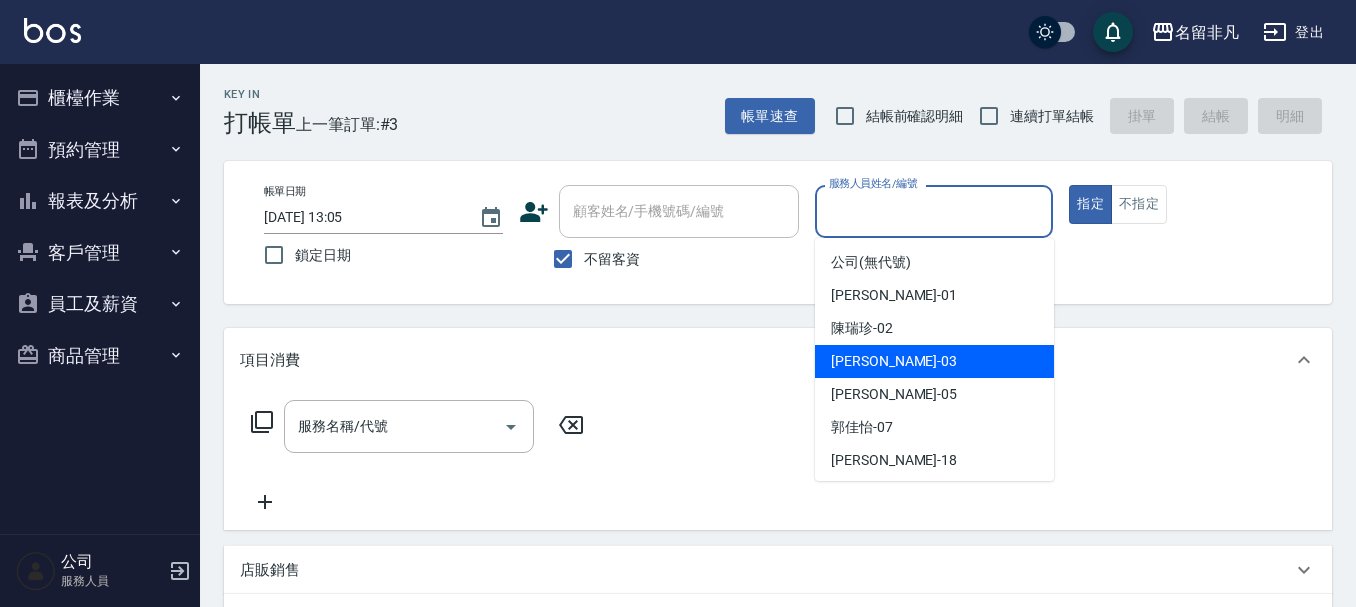 click on "[PERSON_NAME] -03" at bounding box center [934, 361] 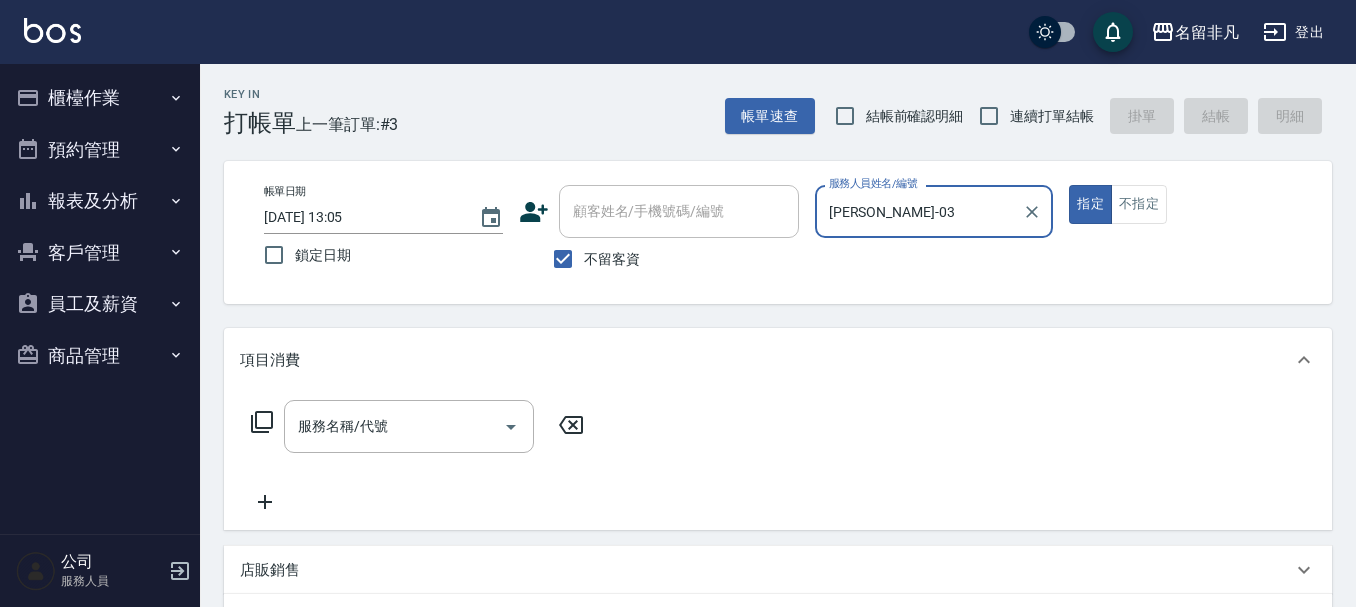 click 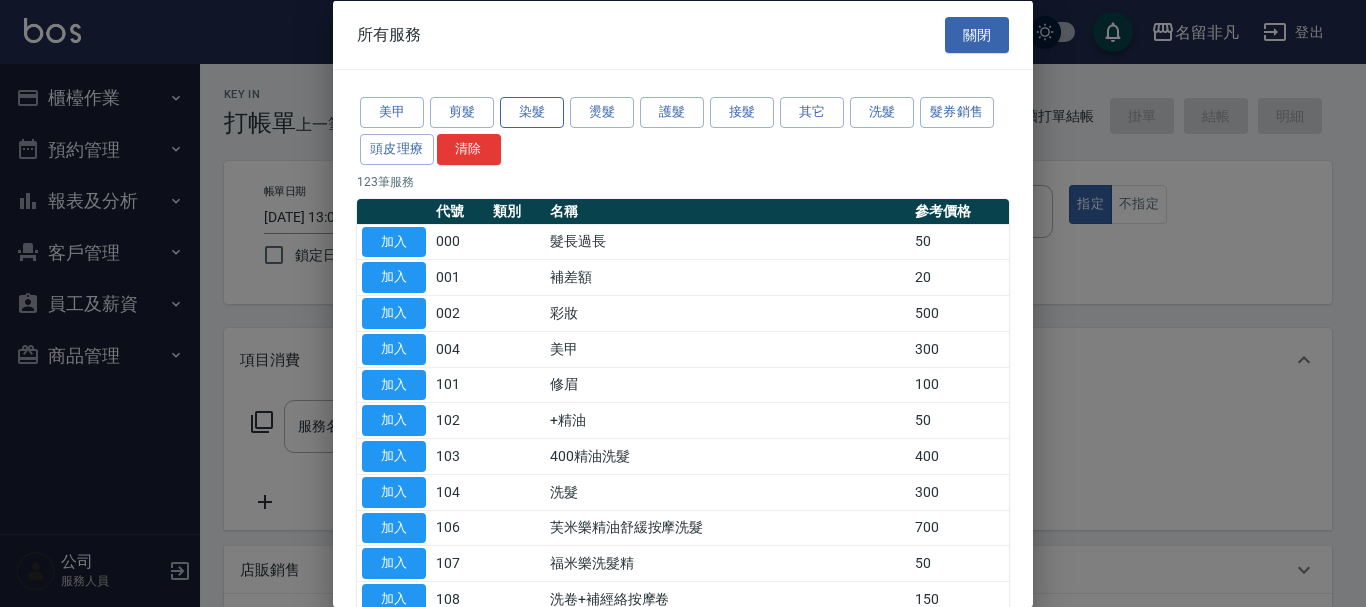 click on "染髮" at bounding box center (532, 112) 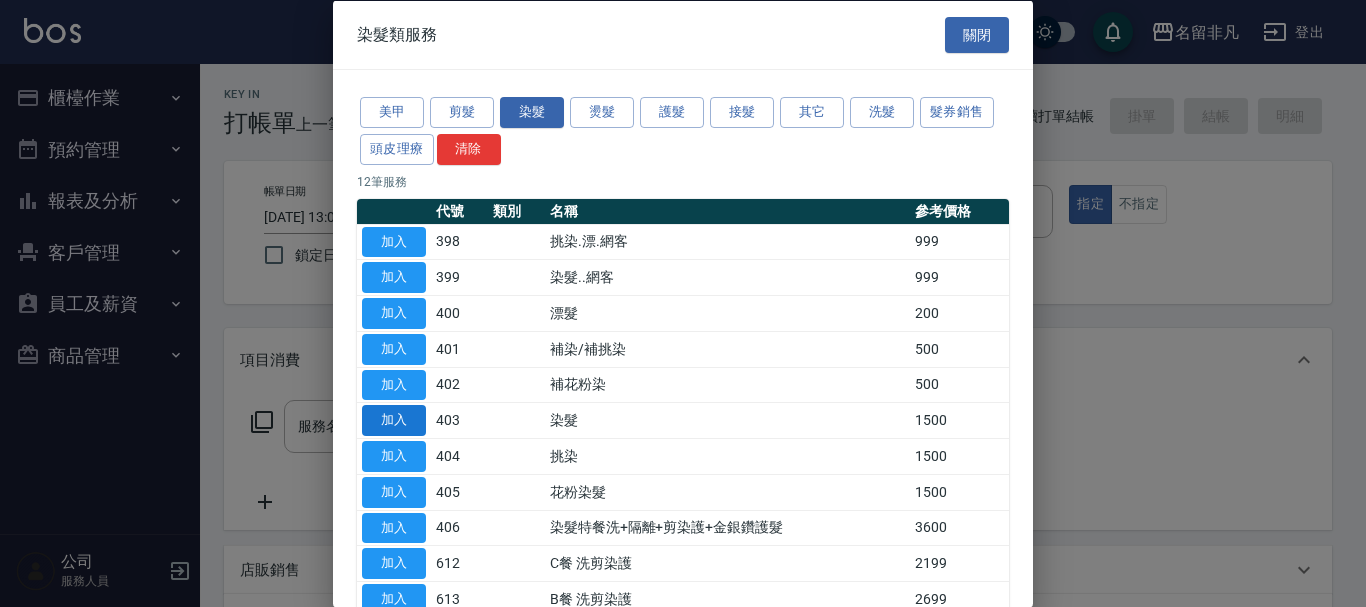 click on "加入" at bounding box center [394, 420] 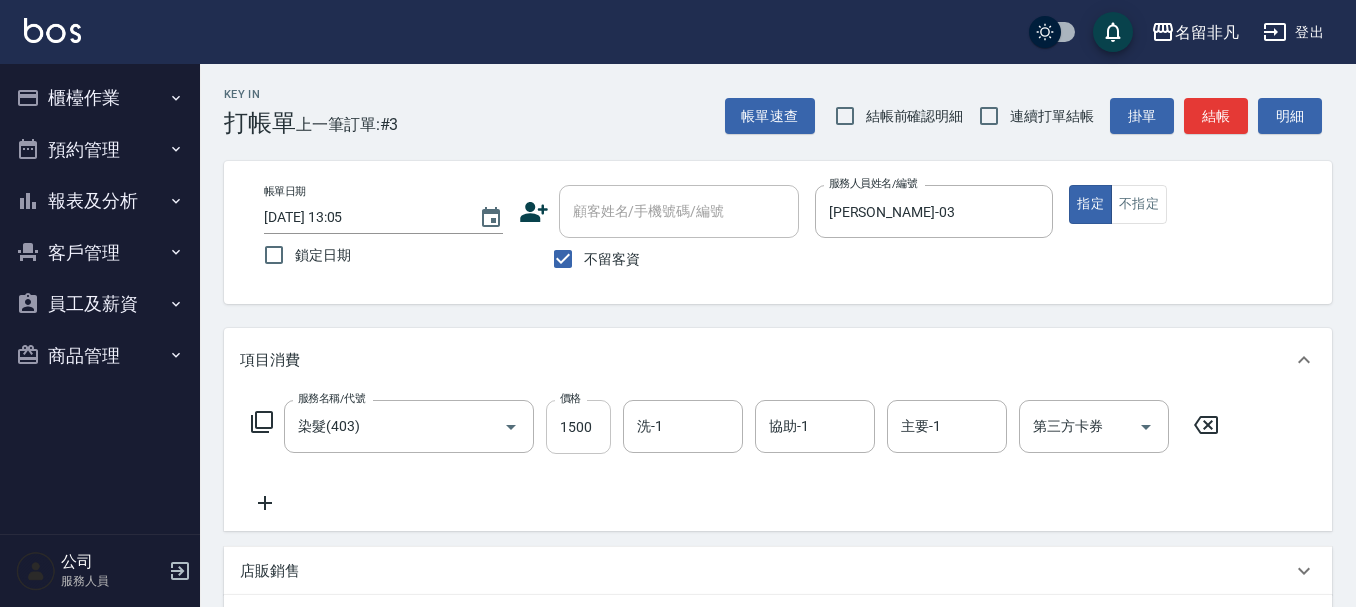 click on "1500" at bounding box center (578, 427) 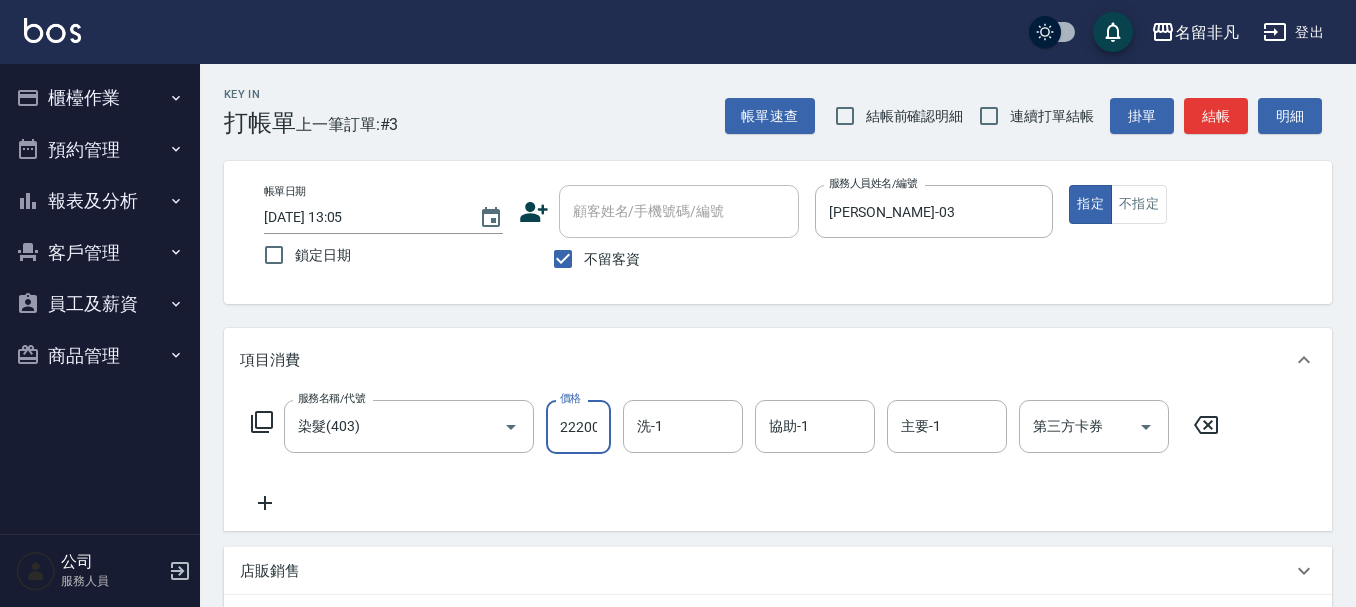 scroll, scrollTop: 0, scrollLeft: 2, axis: horizontal 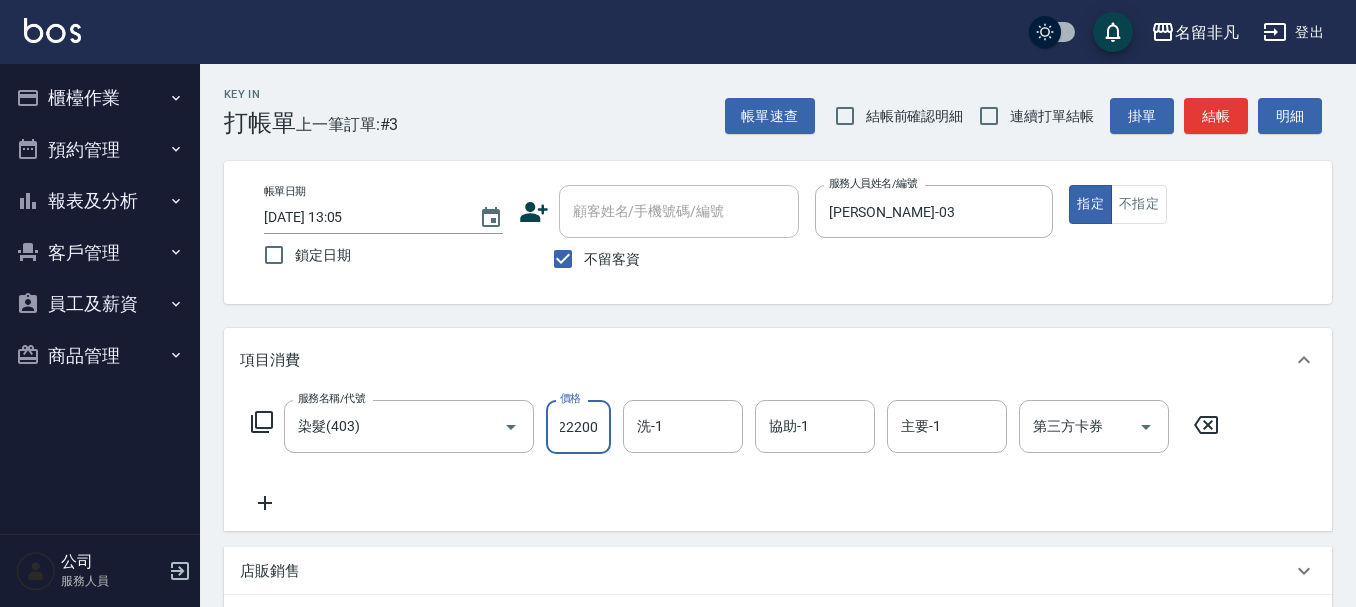 type on "22200" 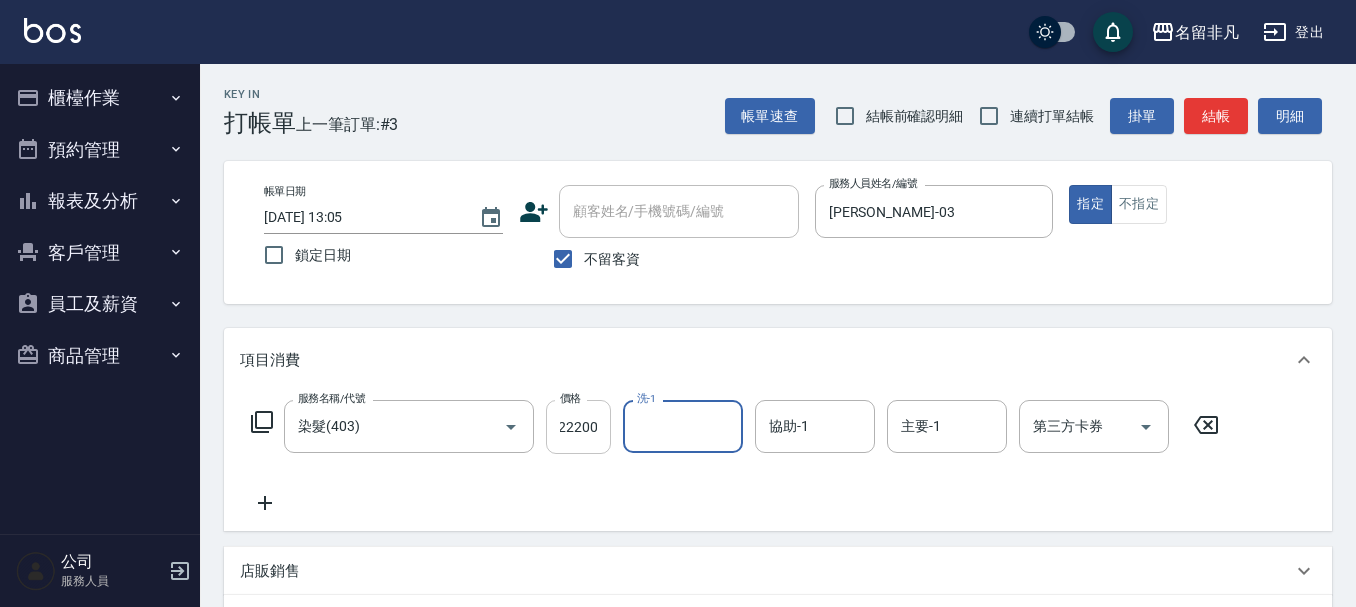 scroll, scrollTop: 0, scrollLeft: 0, axis: both 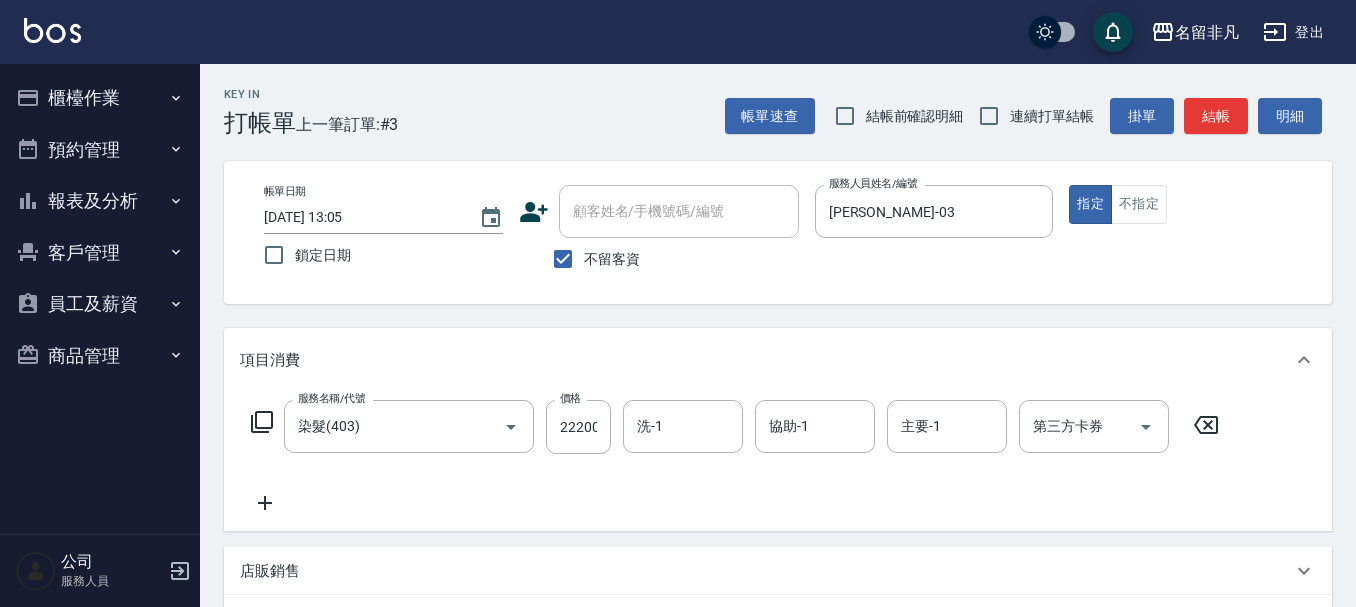 click 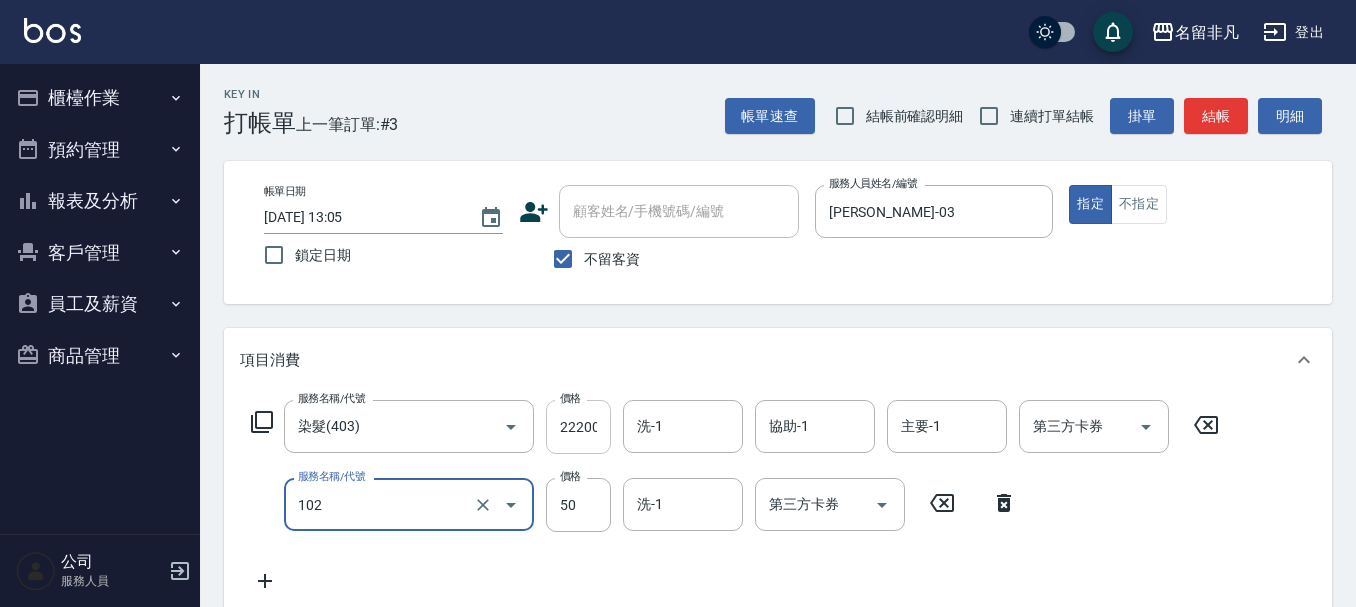 type on "+精油(102)" 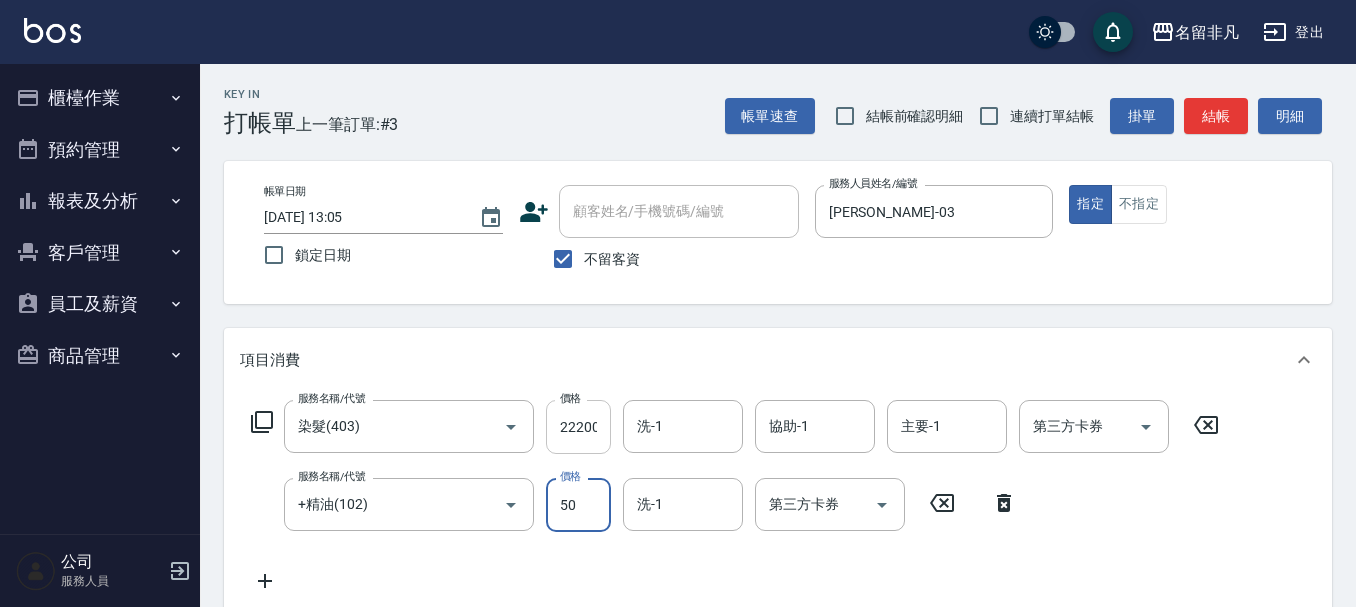 click on "22200" at bounding box center [578, 427] 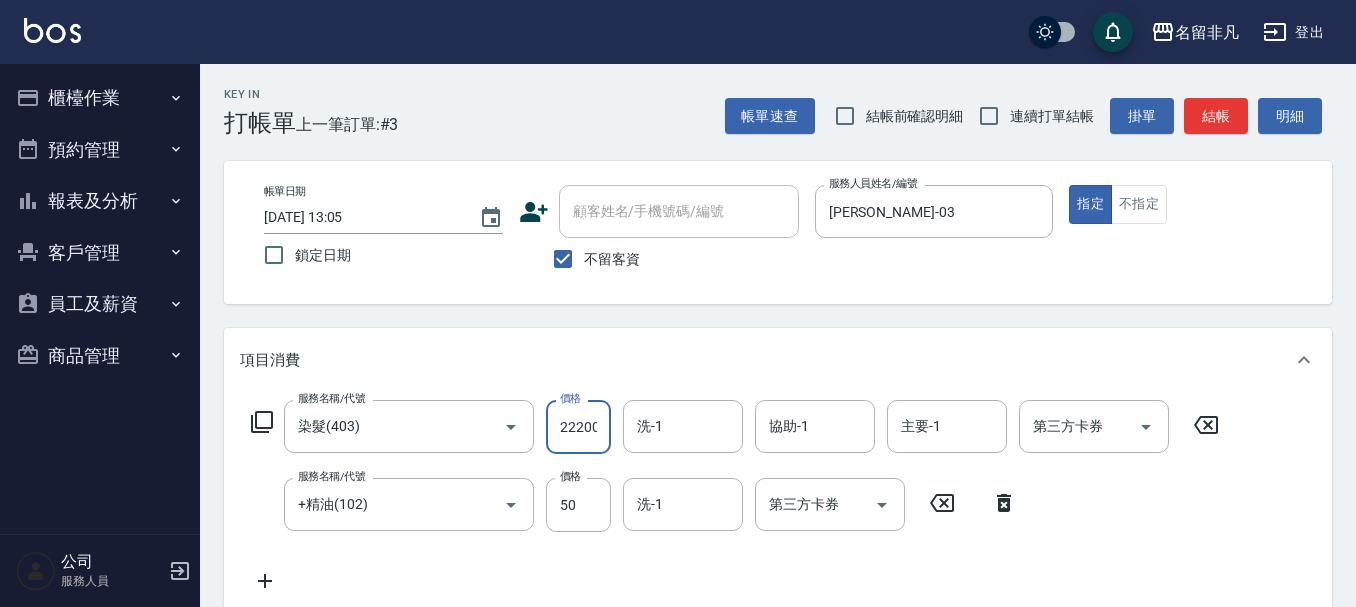 click on "22200" at bounding box center [578, 427] 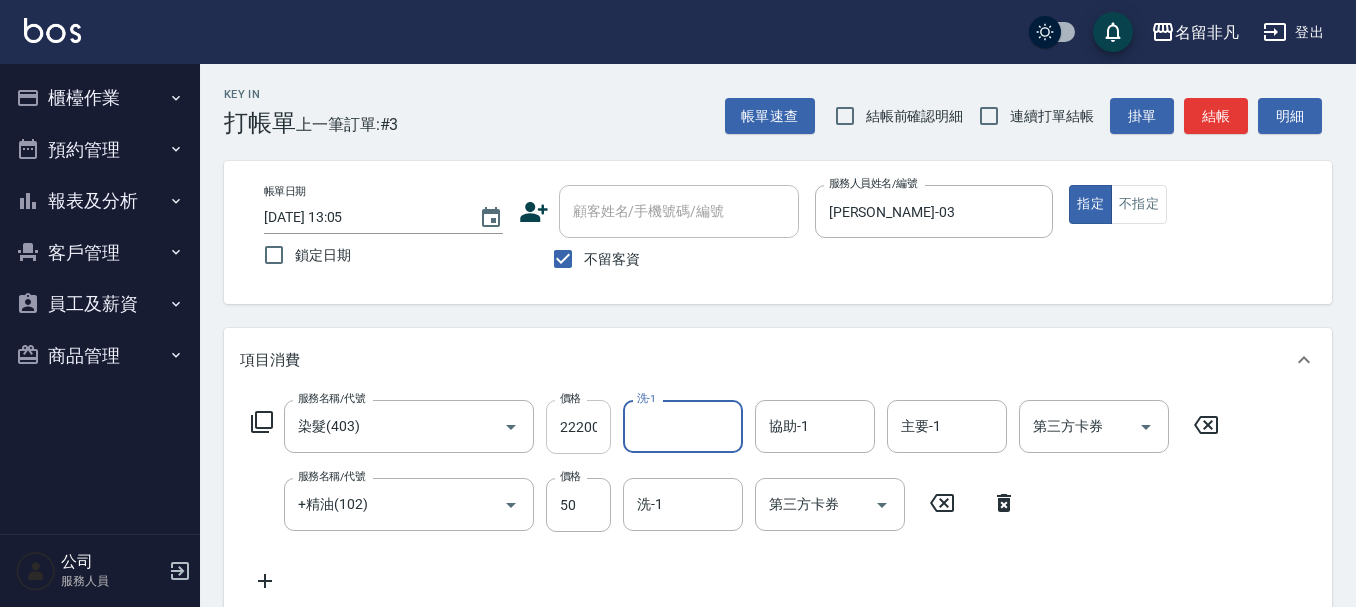 scroll, scrollTop: 0, scrollLeft: 0, axis: both 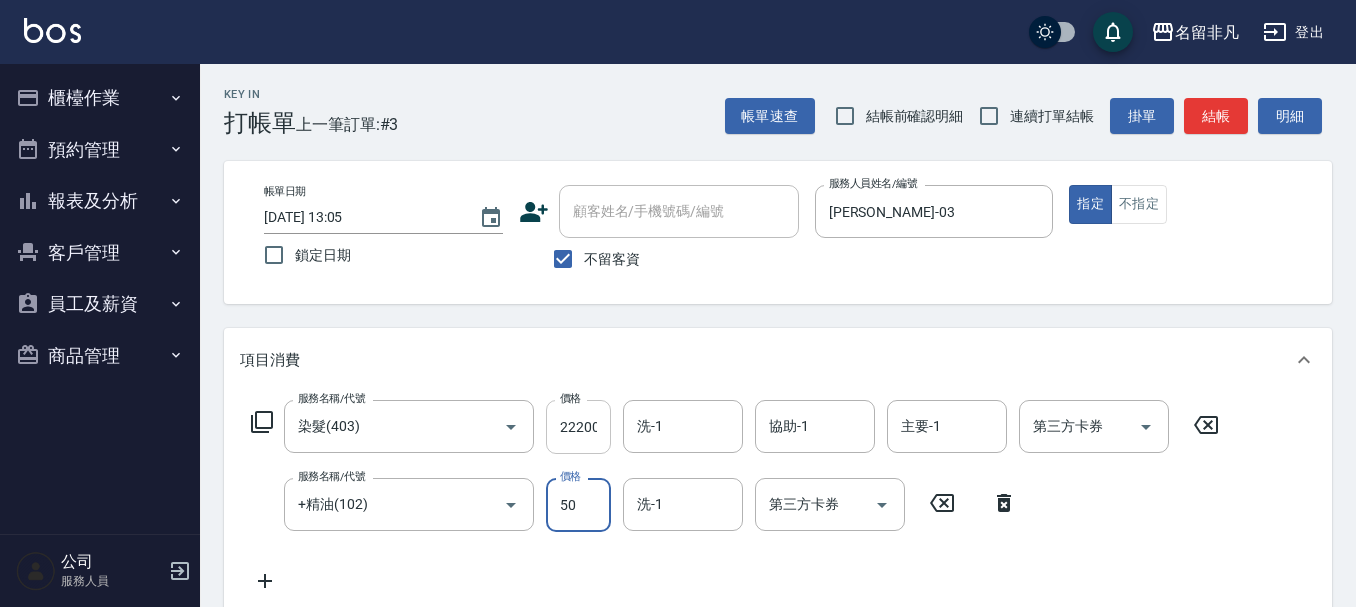 click on "22200" at bounding box center (578, 427) 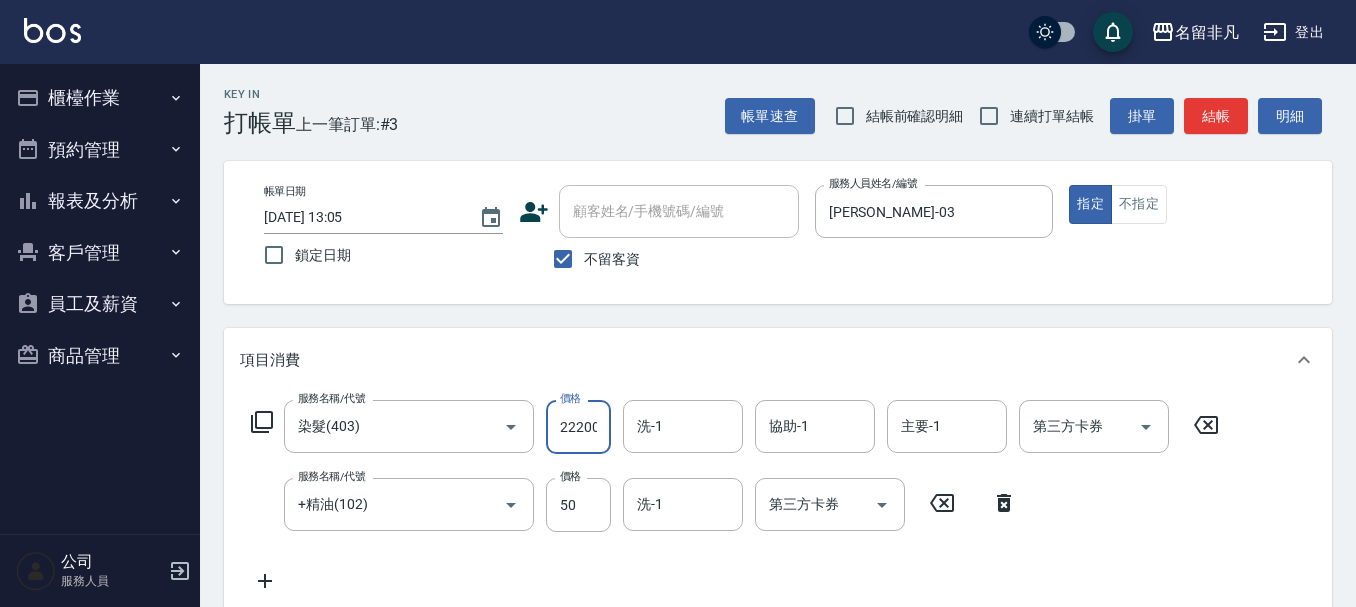 click on "22200" at bounding box center [578, 427] 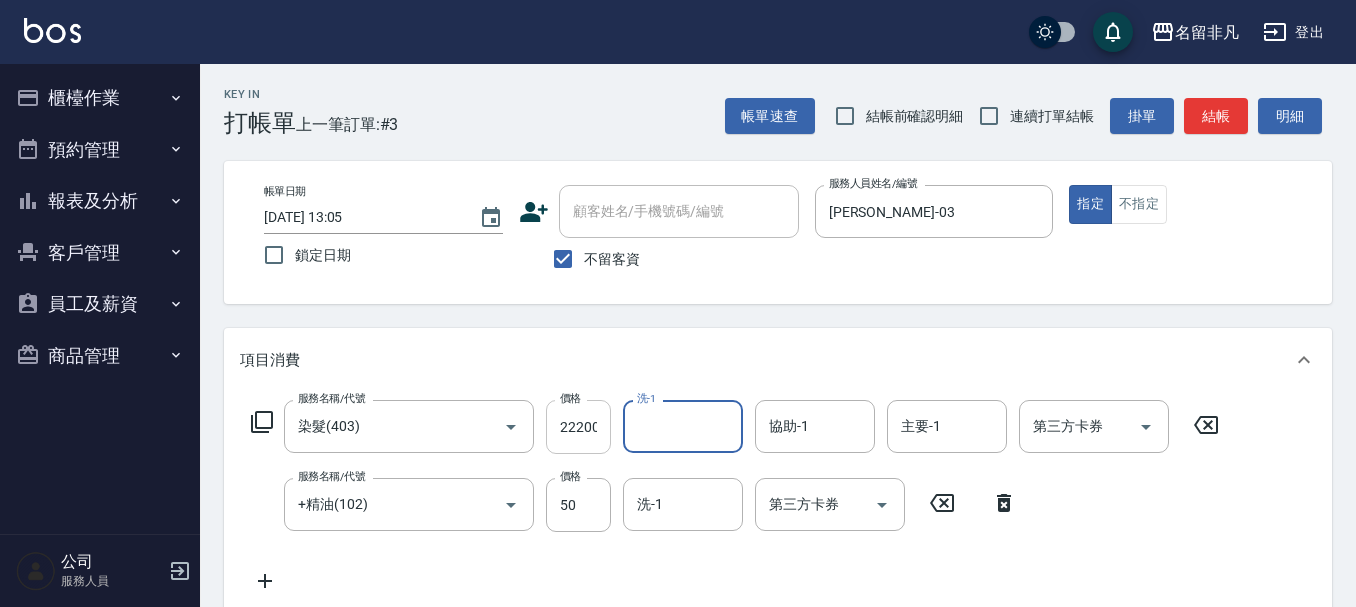 scroll, scrollTop: 0, scrollLeft: 0, axis: both 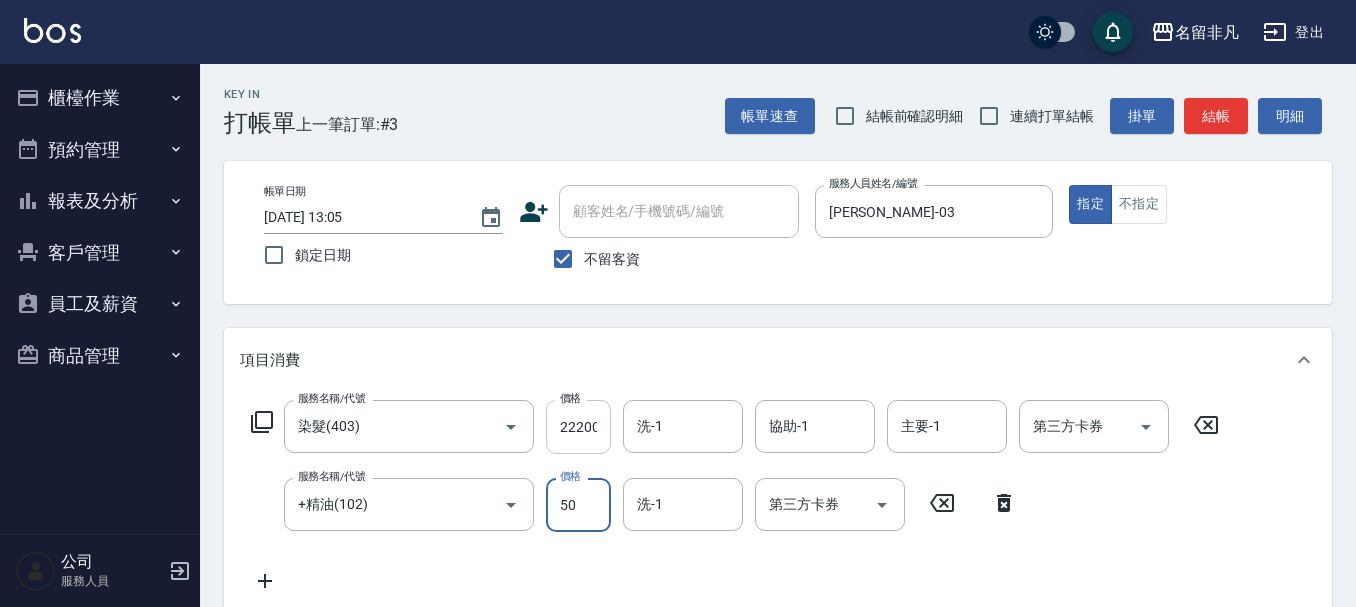 click on "22200" at bounding box center [578, 427] 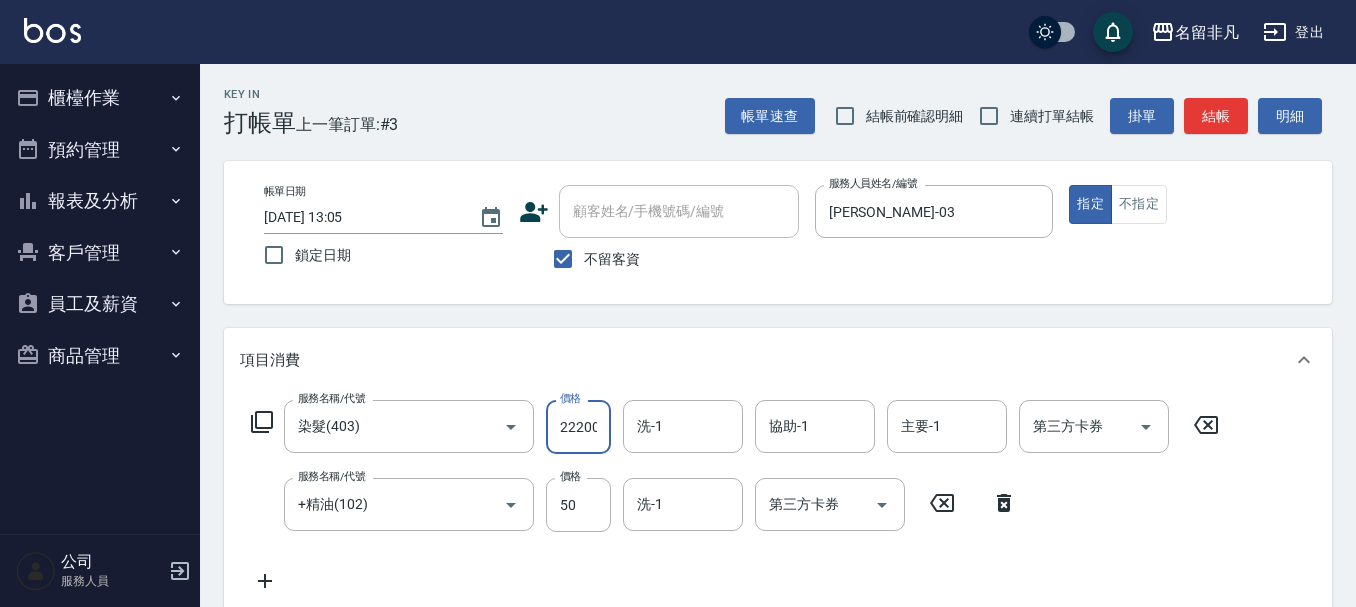 click on "22200" at bounding box center [578, 427] 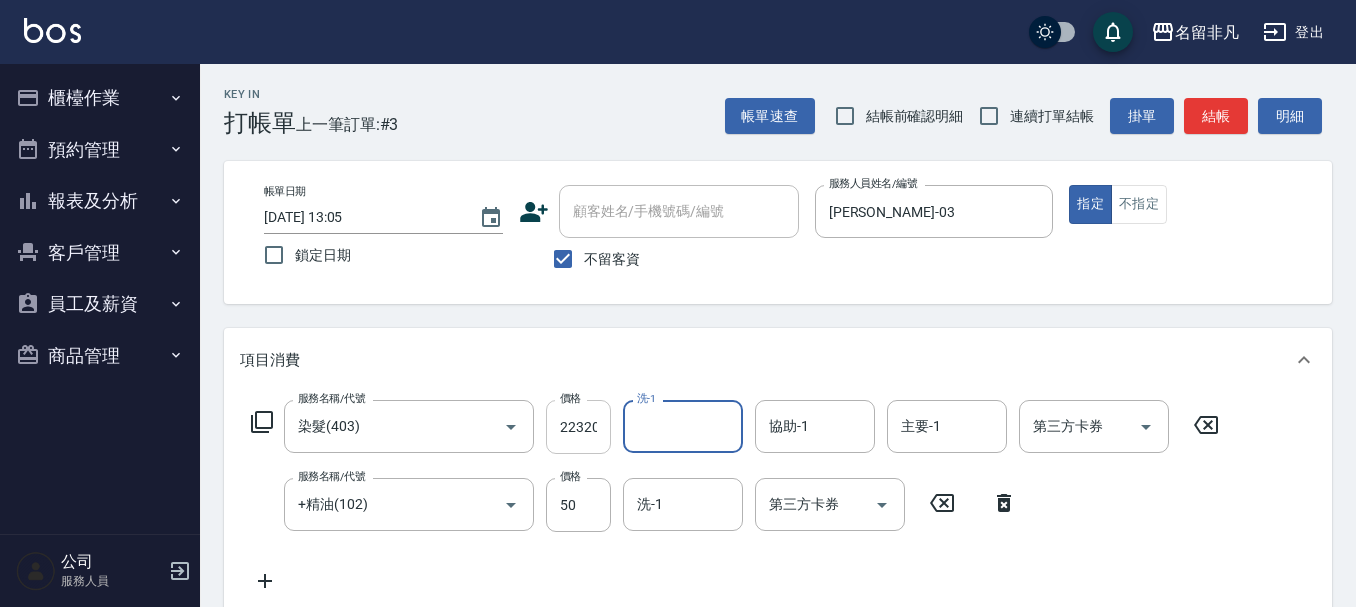 scroll, scrollTop: 0, scrollLeft: 0, axis: both 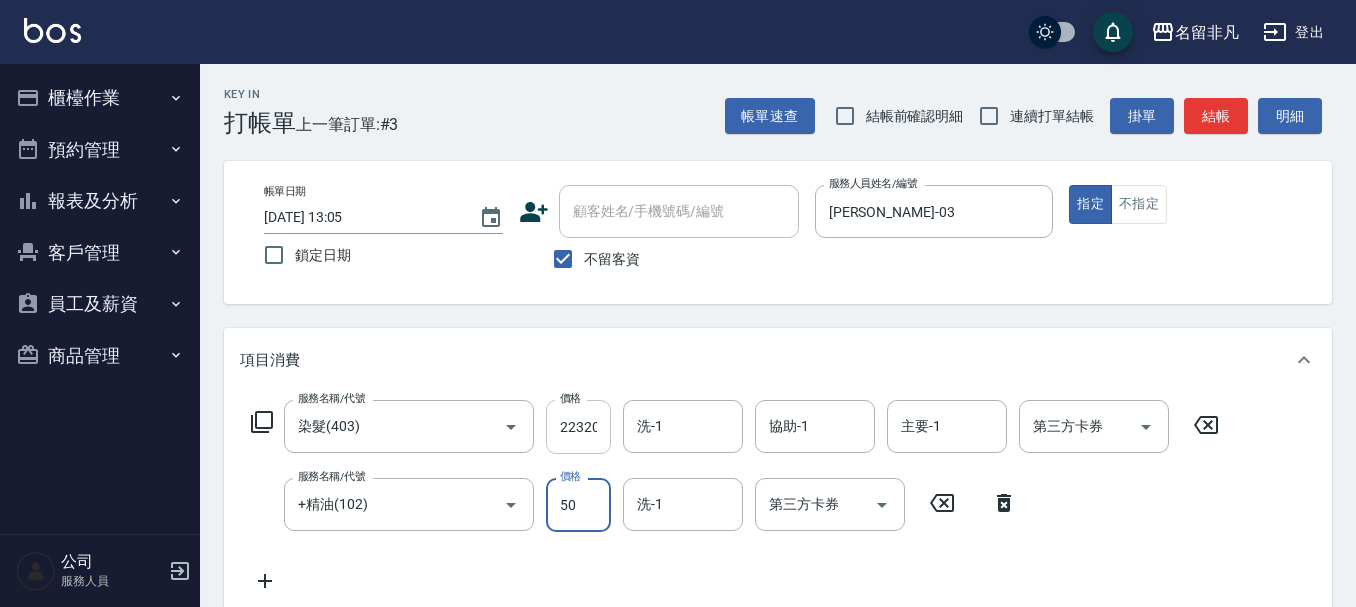 click on "223200" at bounding box center (578, 427) 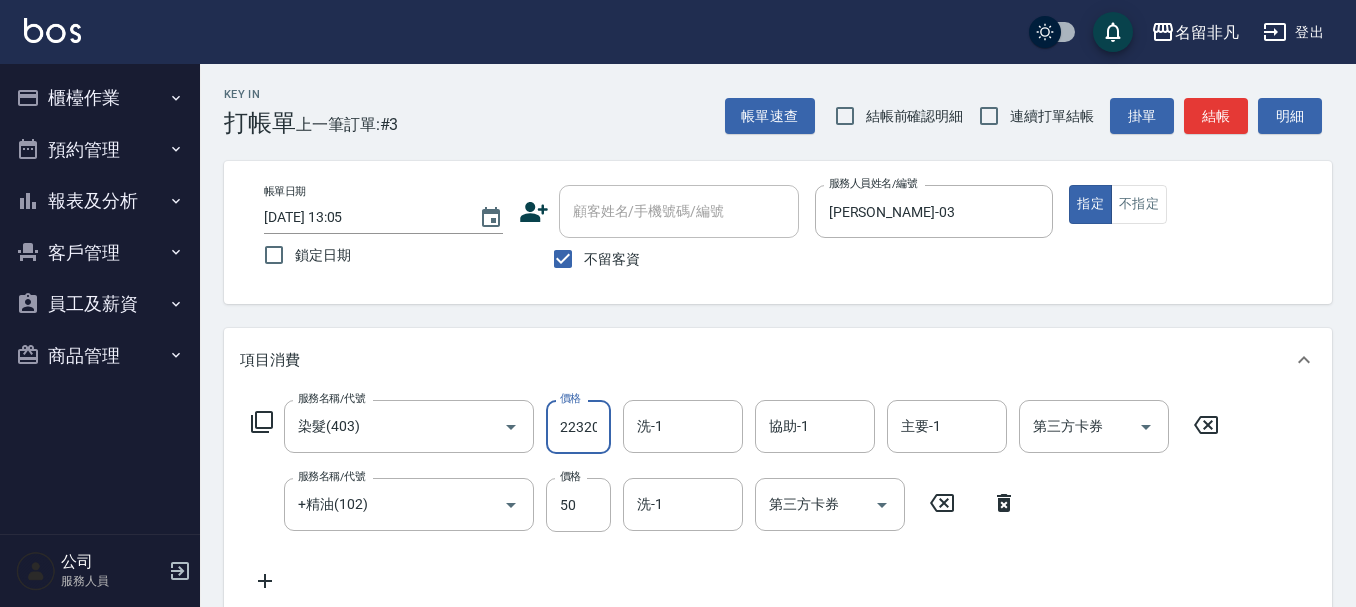 click on "223200" at bounding box center (578, 427) 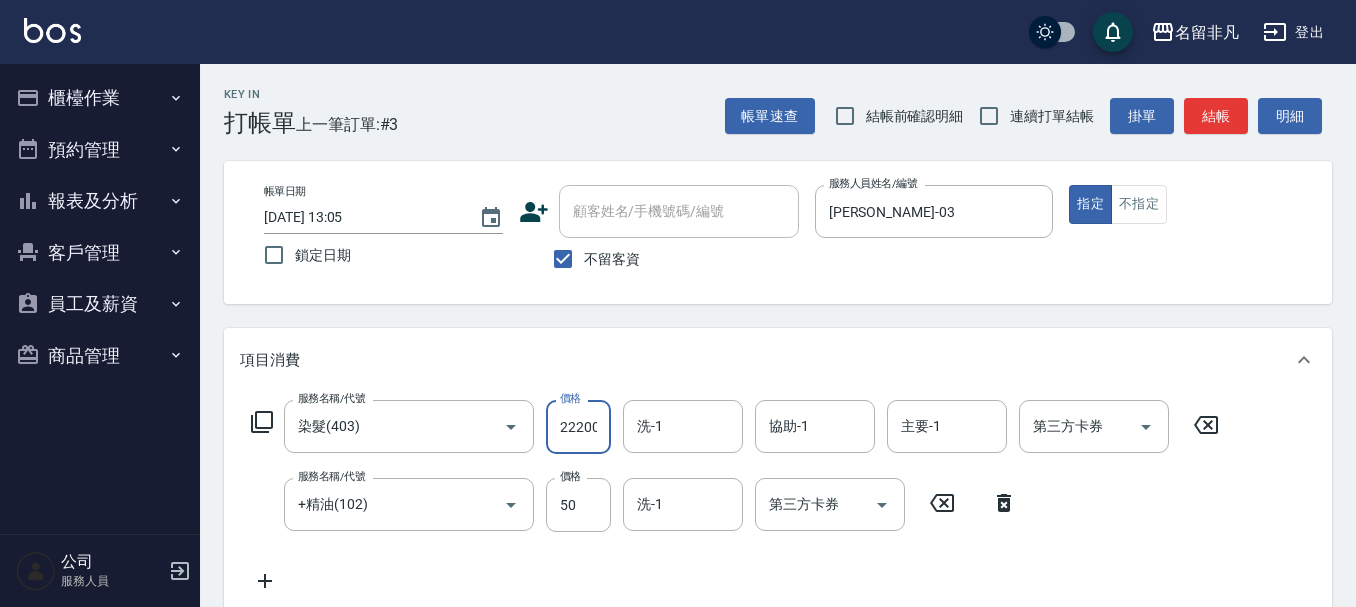 scroll, scrollTop: 0, scrollLeft: 2, axis: horizontal 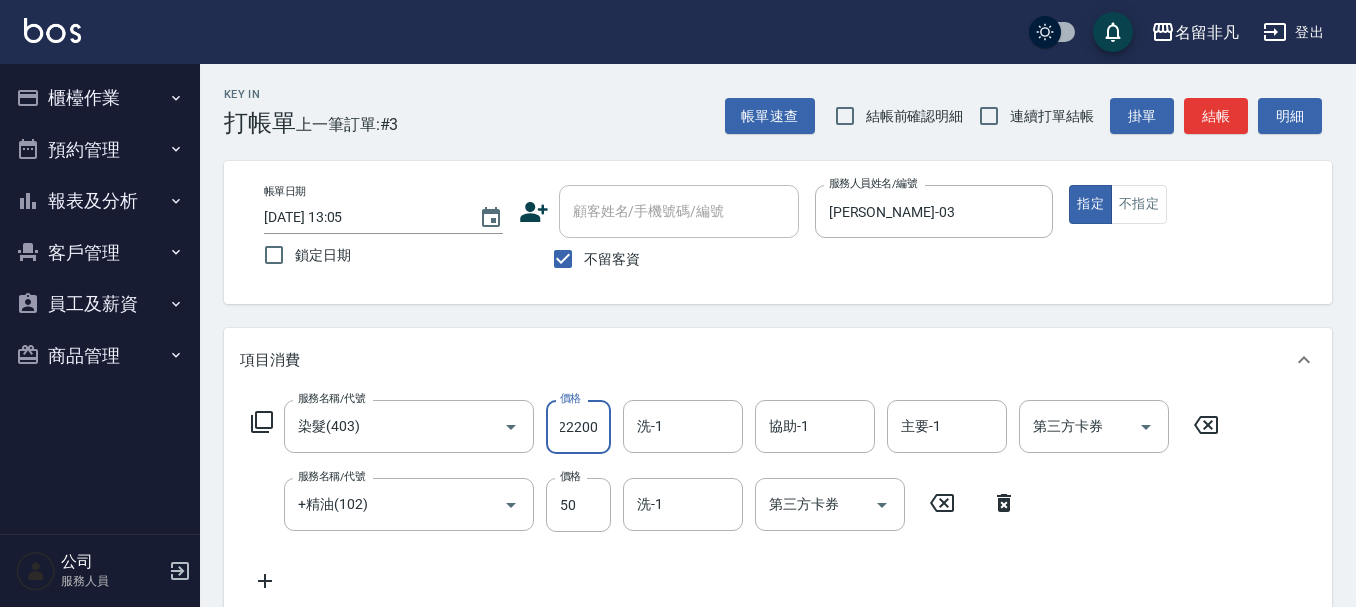 click on "22200" at bounding box center [578, 427] 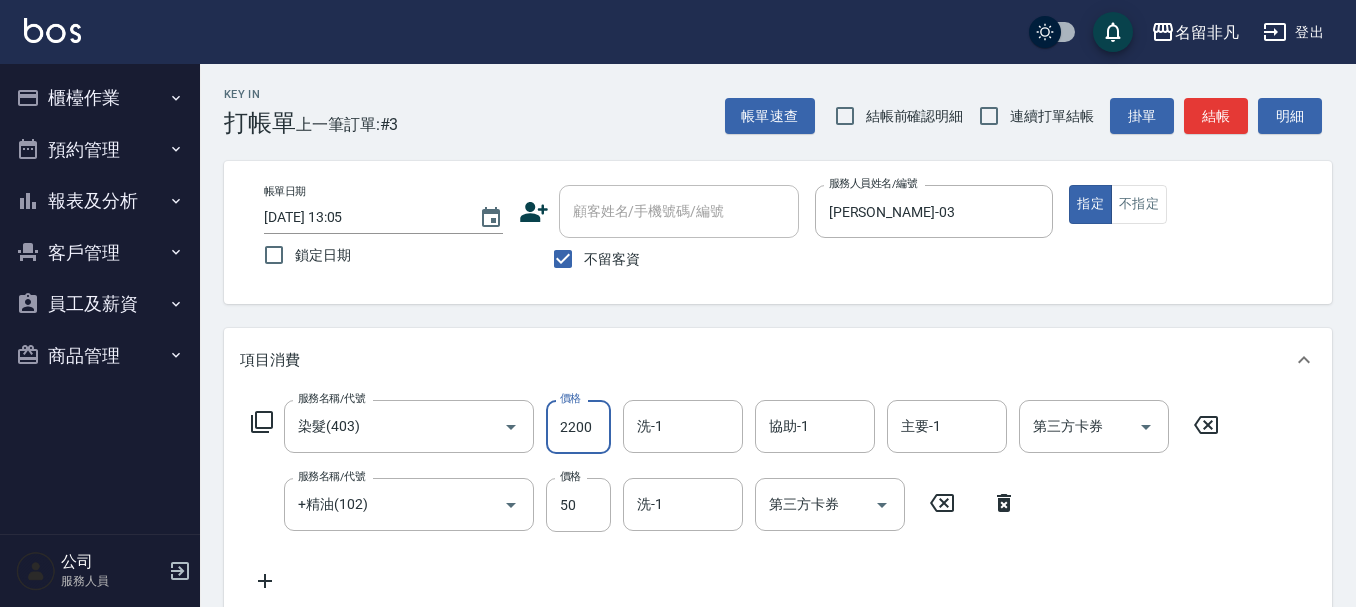 scroll, scrollTop: 0, scrollLeft: 0, axis: both 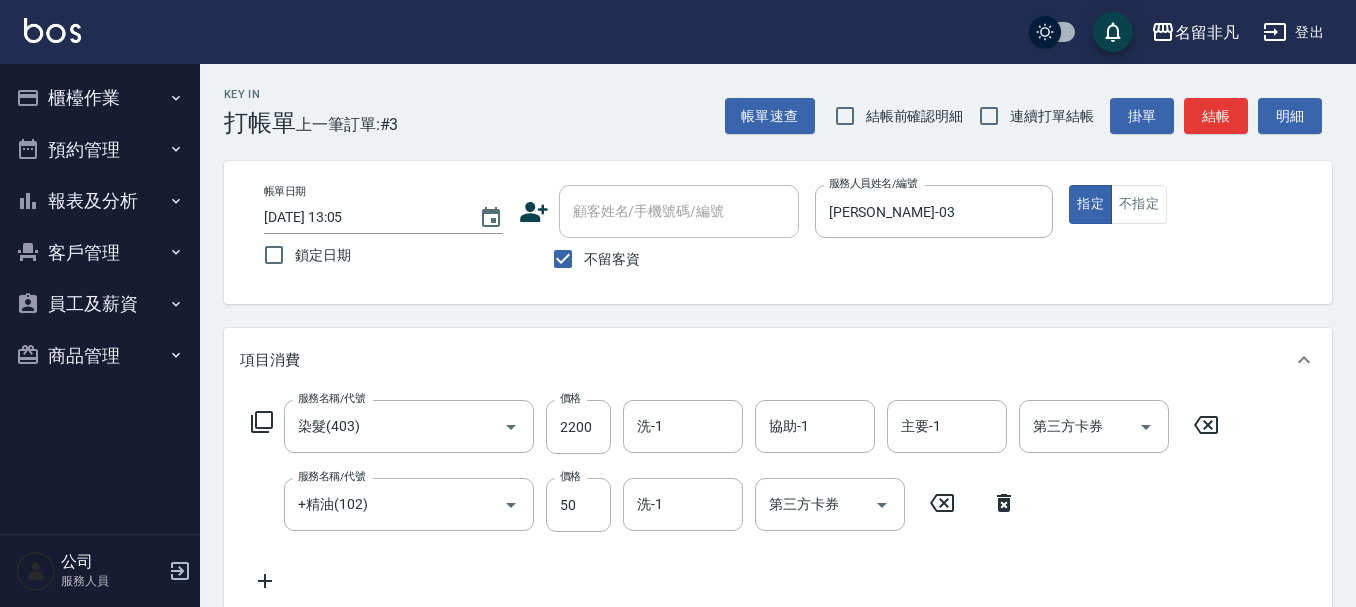 drag, startPoint x: 269, startPoint y: 580, endPoint x: 292, endPoint y: 552, distance: 36.23534 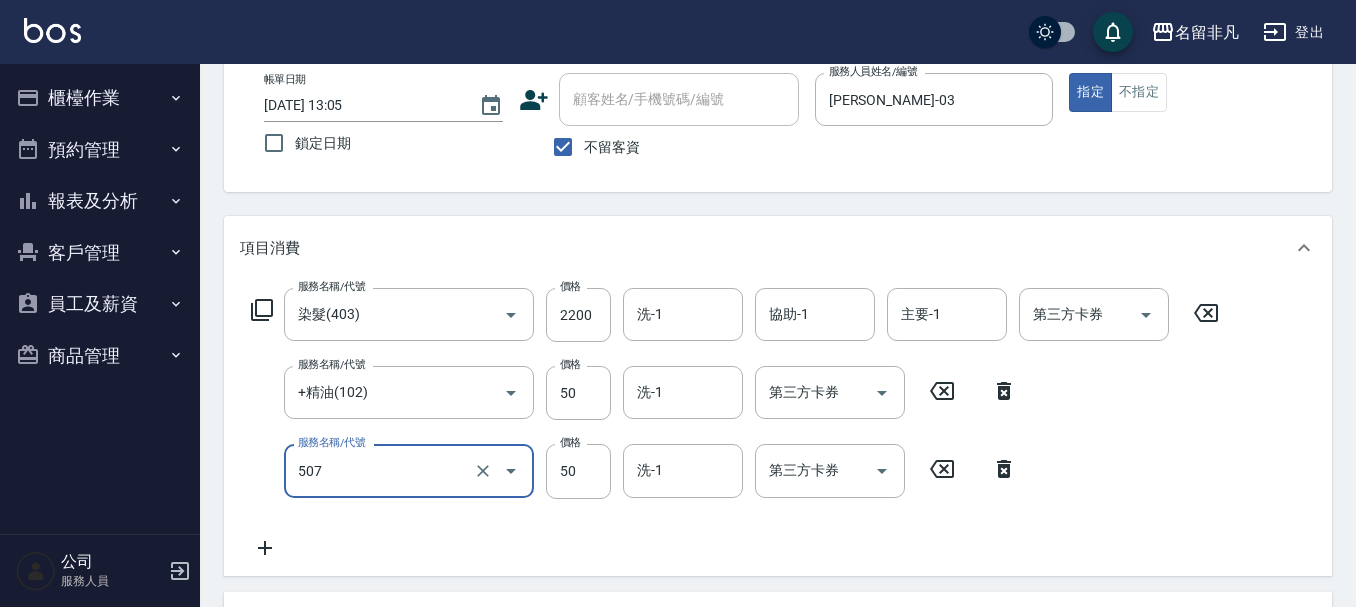 scroll, scrollTop: 400, scrollLeft: 0, axis: vertical 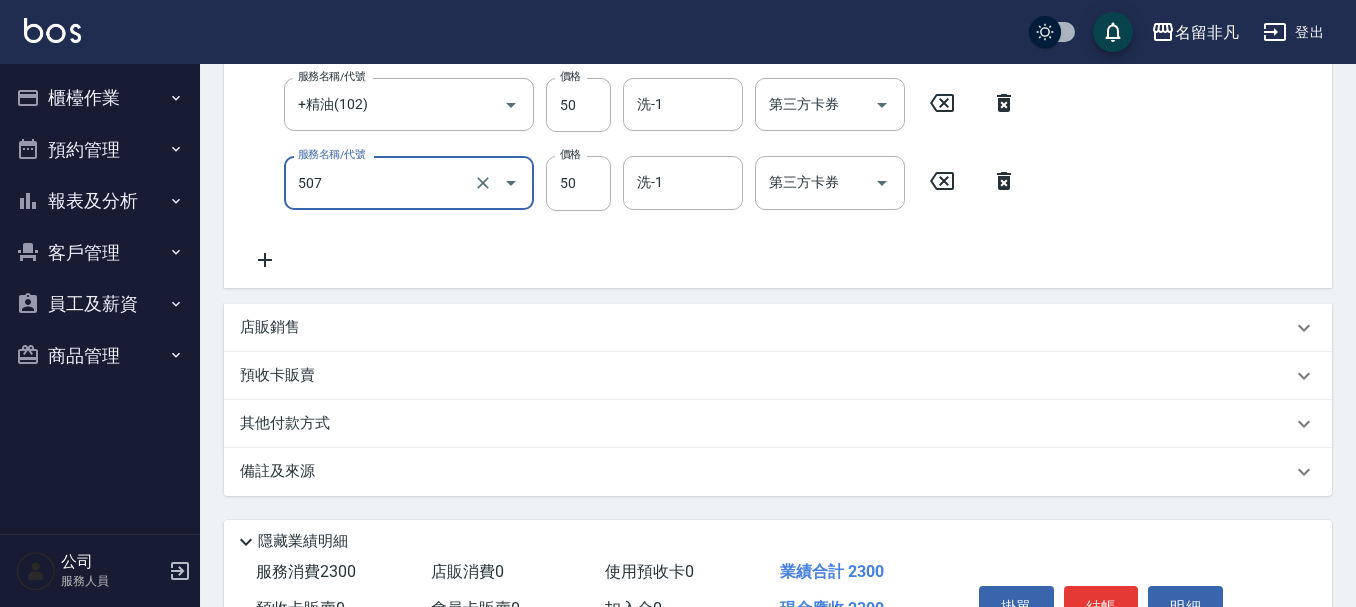 type on "瞬間護髮(507)" 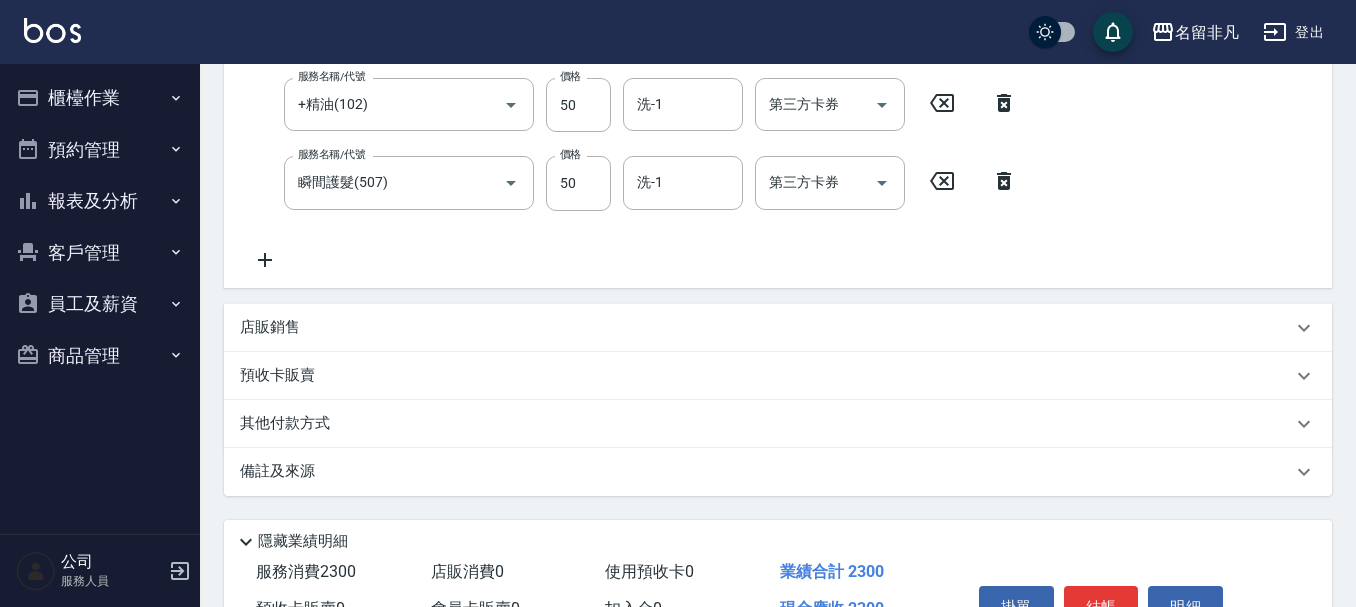 click 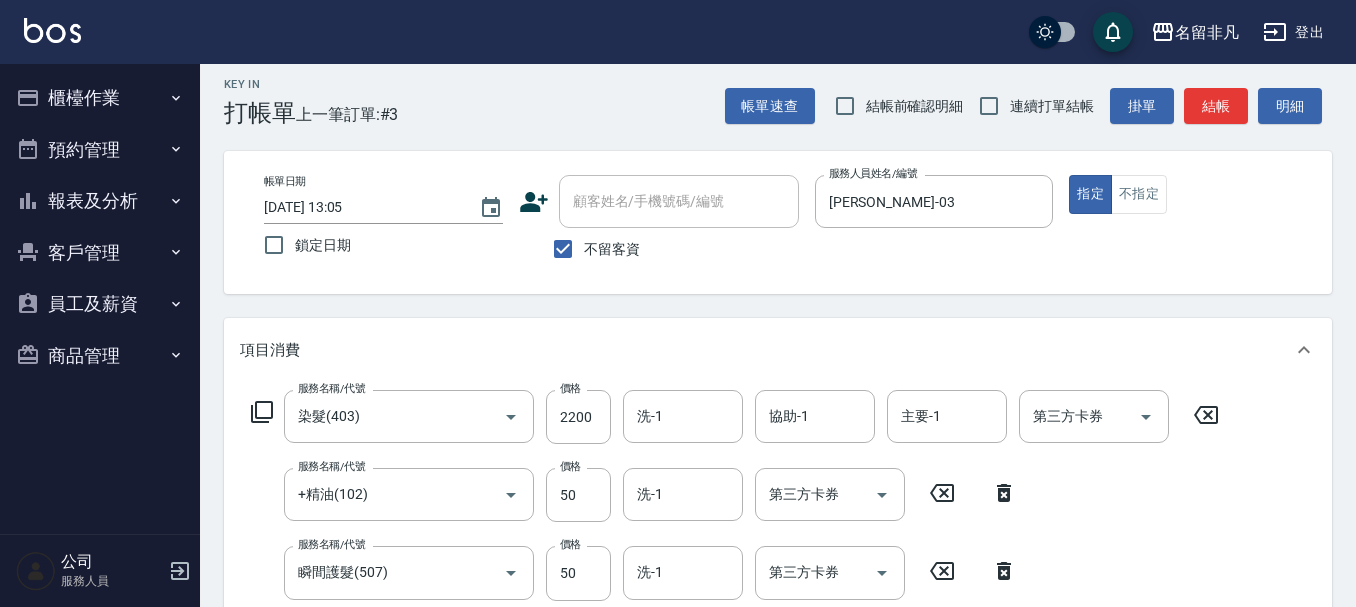 scroll, scrollTop: 0, scrollLeft: 0, axis: both 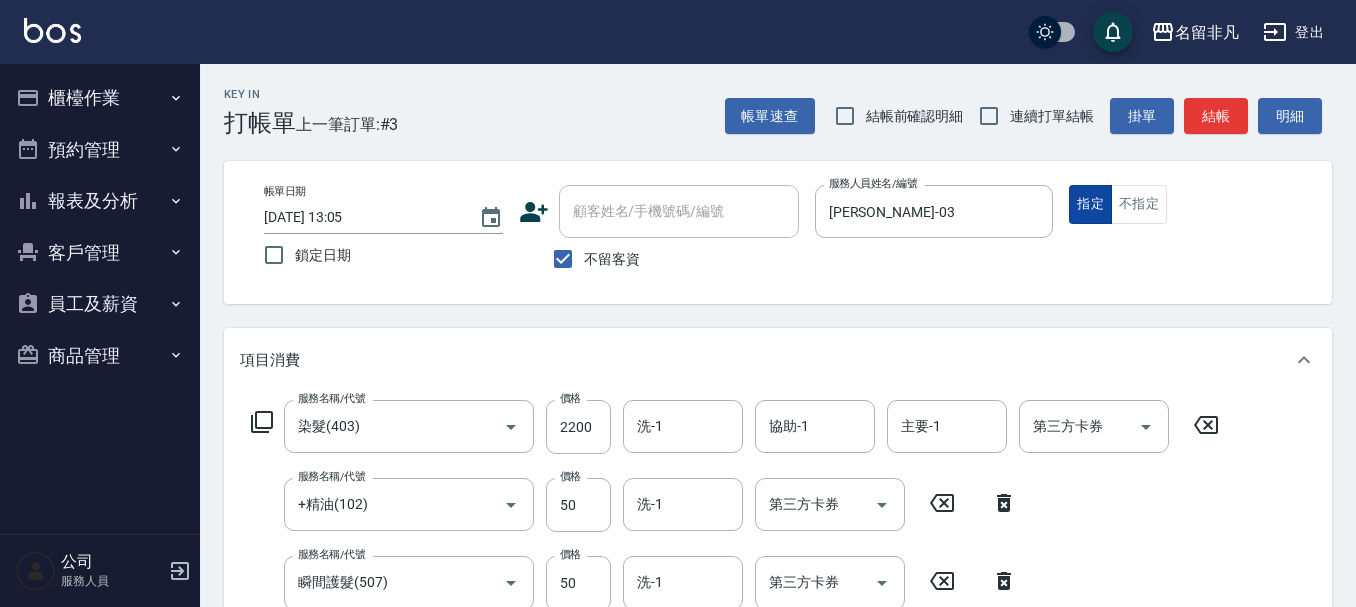 type on "剪髮(202)" 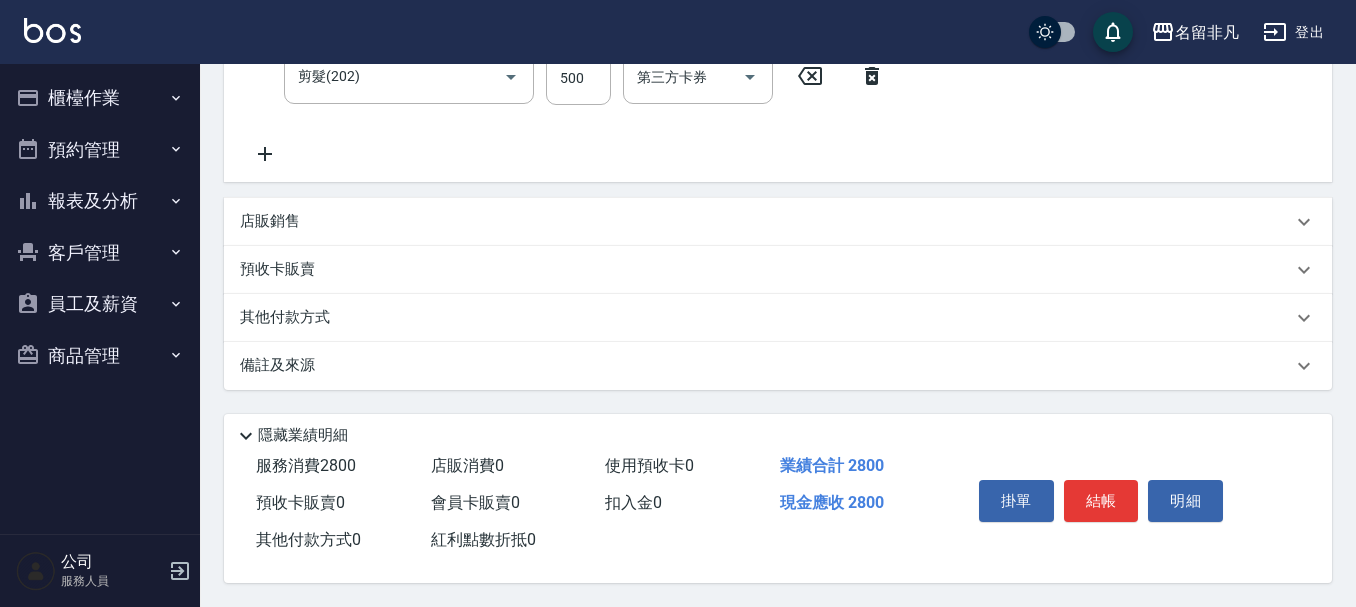 scroll, scrollTop: 593, scrollLeft: 0, axis: vertical 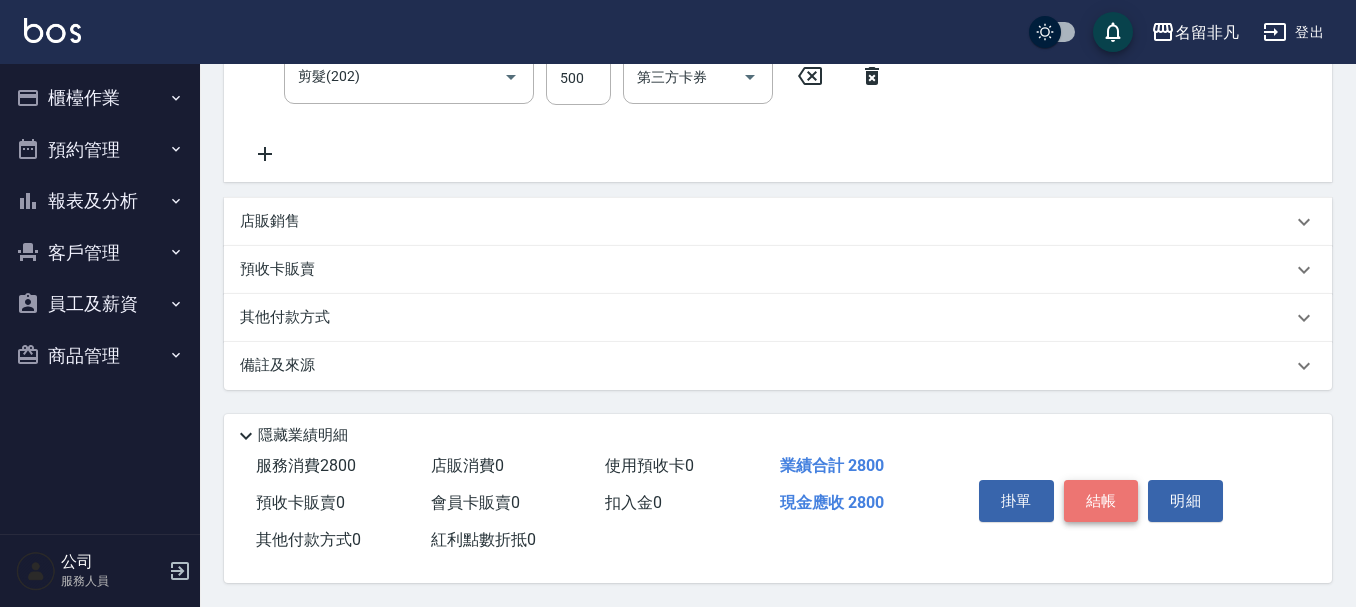 click on "結帳" at bounding box center (1101, 501) 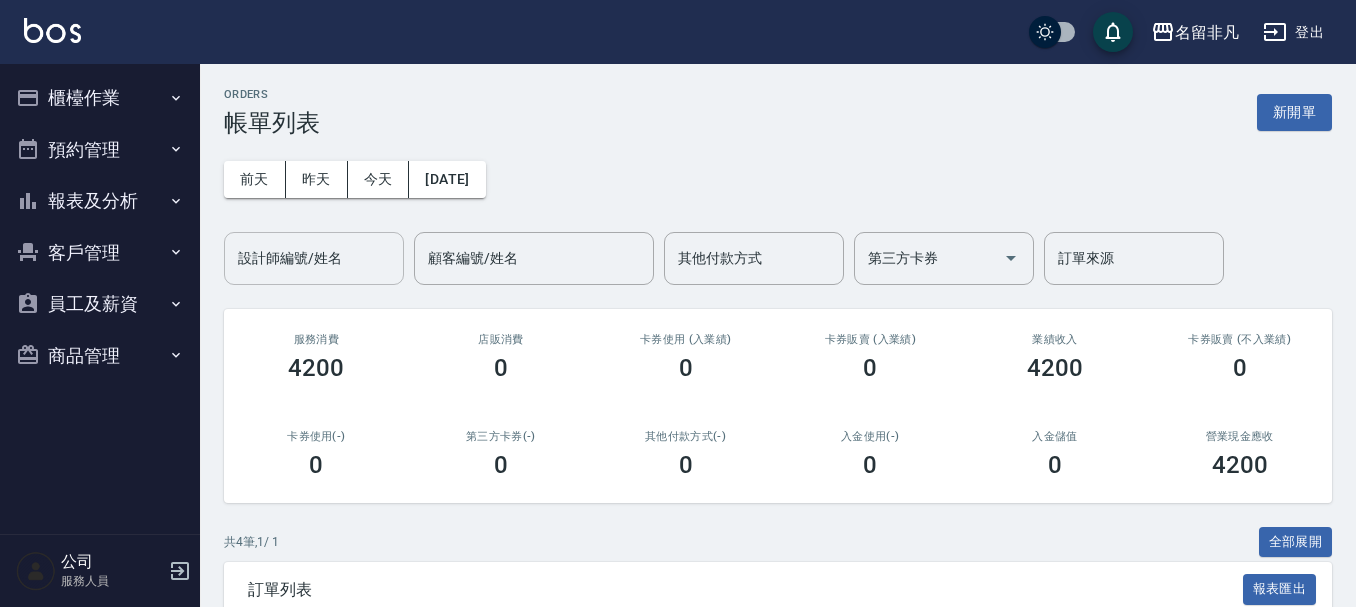 scroll, scrollTop: 300, scrollLeft: 0, axis: vertical 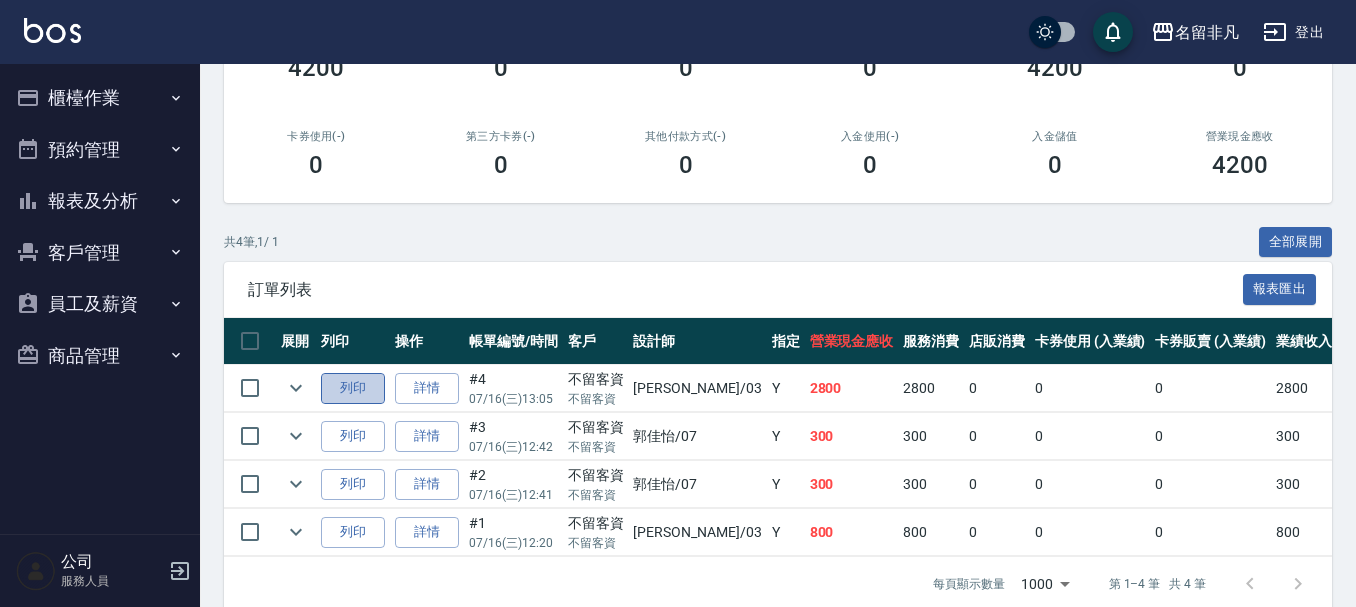 click on "列印" at bounding box center (353, 388) 